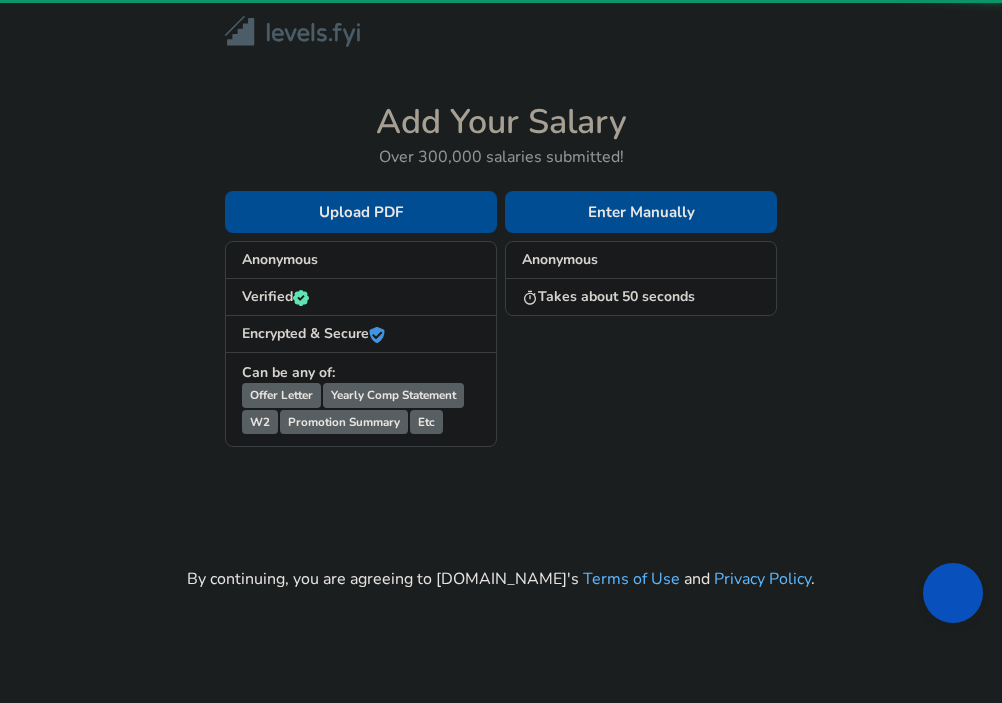 scroll, scrollTop: 0, scrollLeft: 0, axis: both 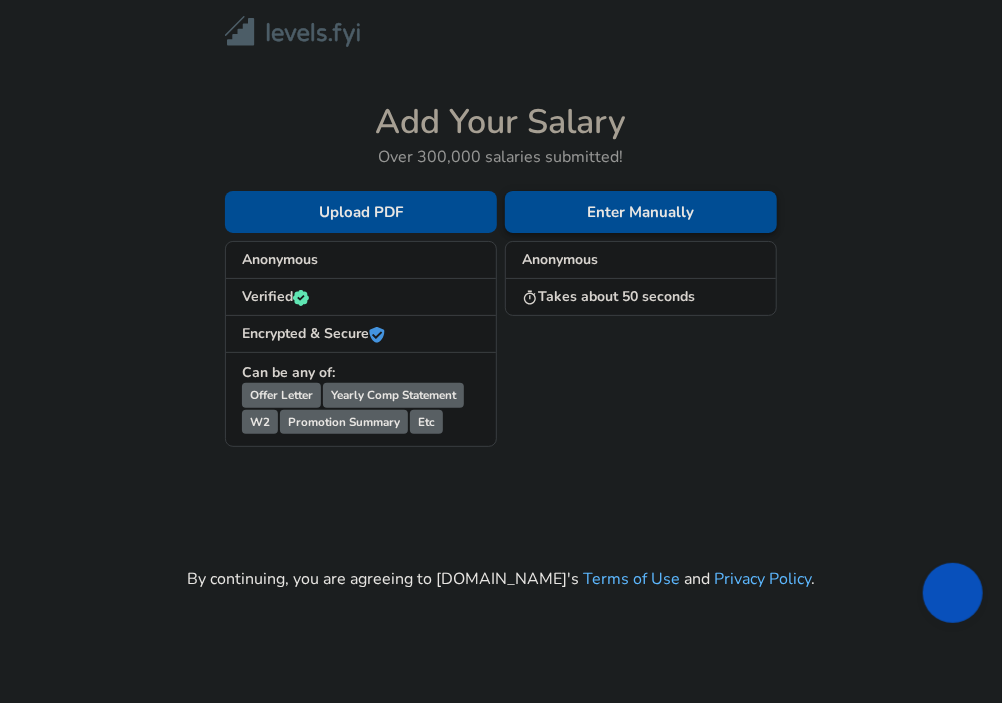 click on "Enter Manually" at bounding box center (641, 212) 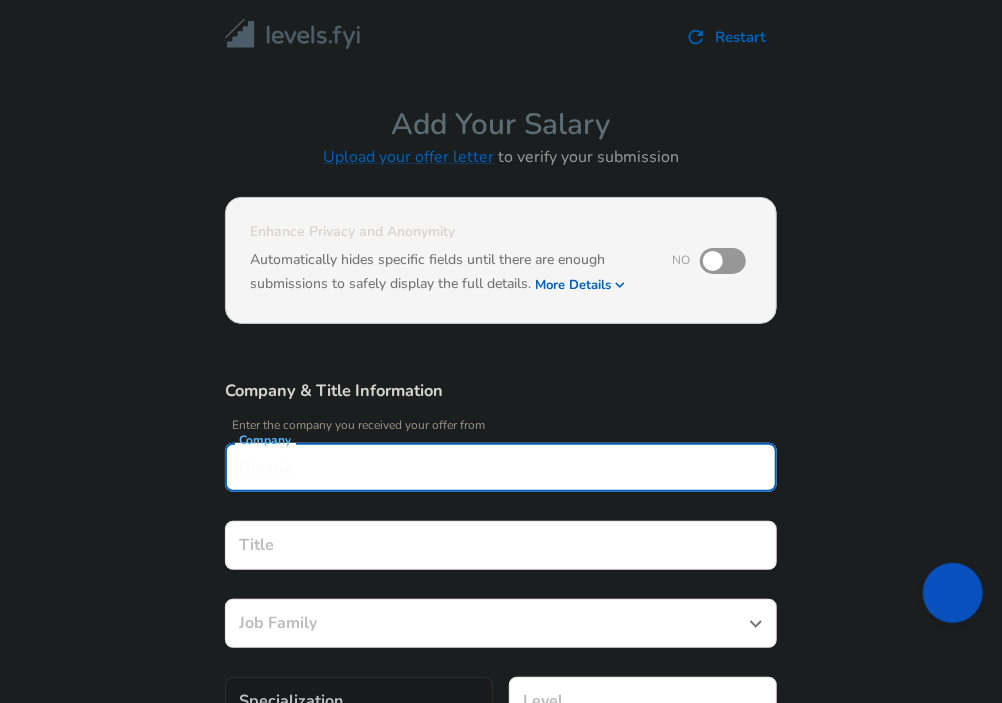 scroll, scrollTop: 20, scrollLeft: 0, axis: vertical 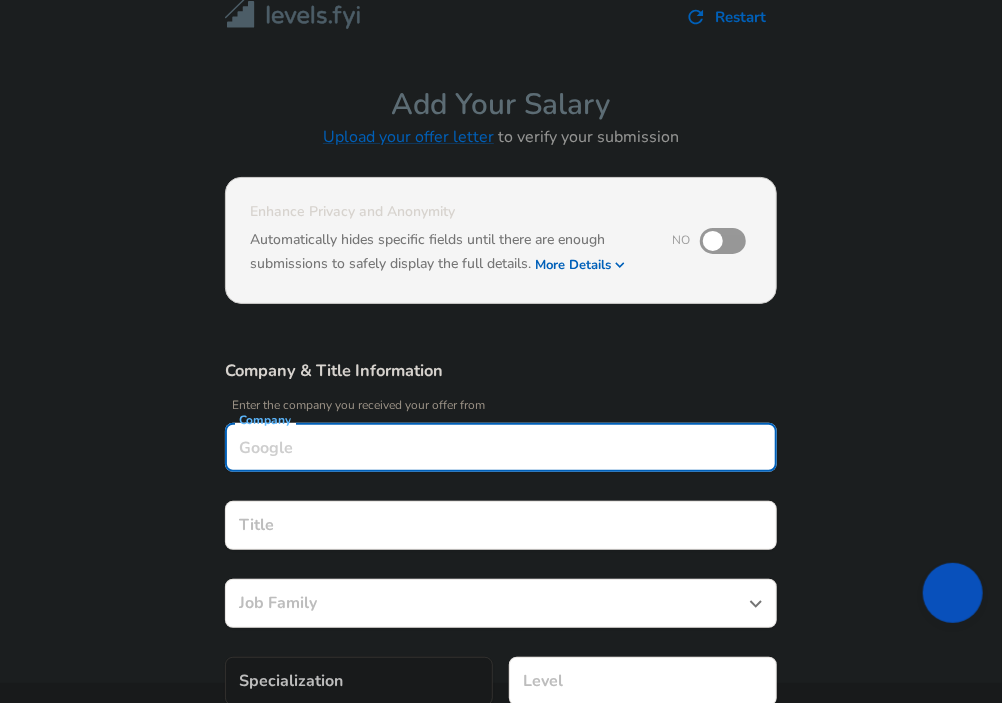 click on "Company" at bounding box center (501, 447) 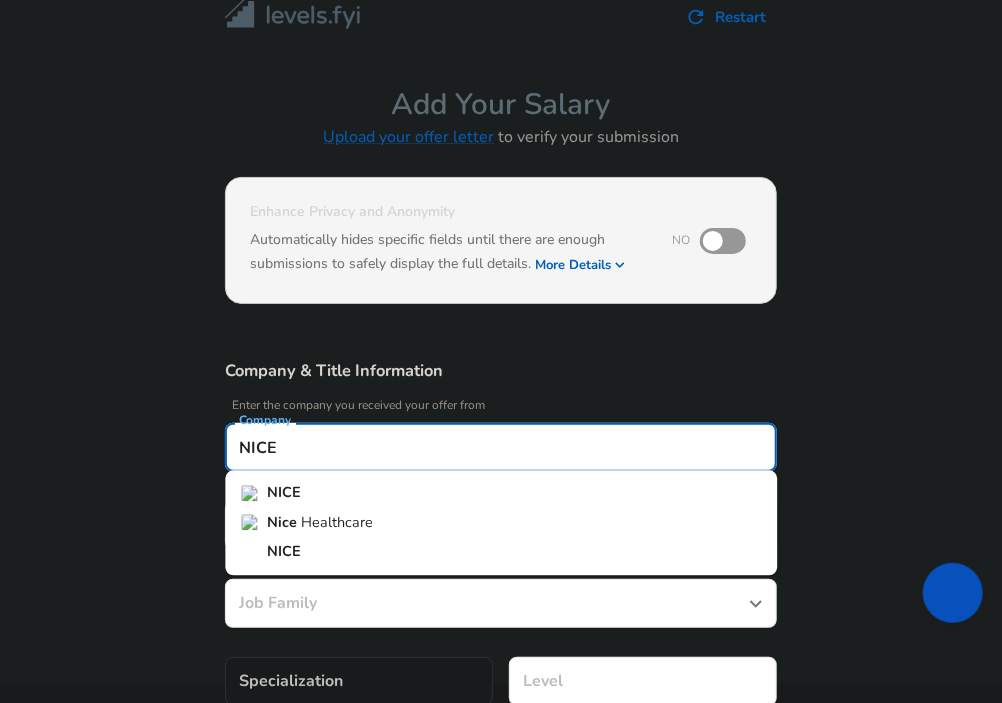 click on "NICE" at bounding box center [501, 494] 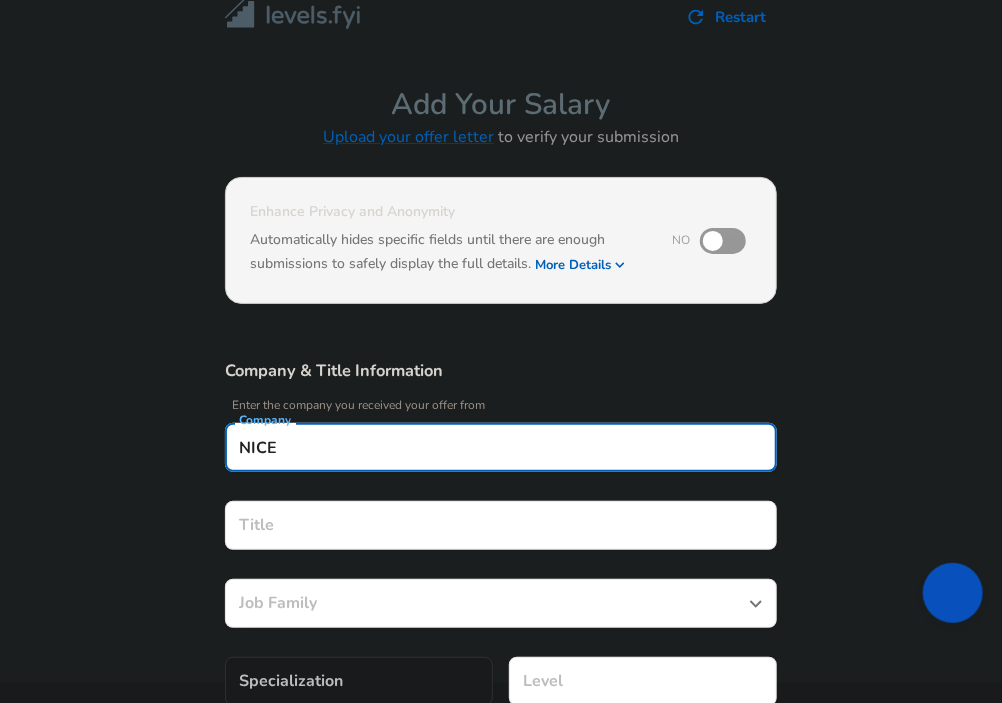 click on "Title Title" at bounding box center (501, 528) 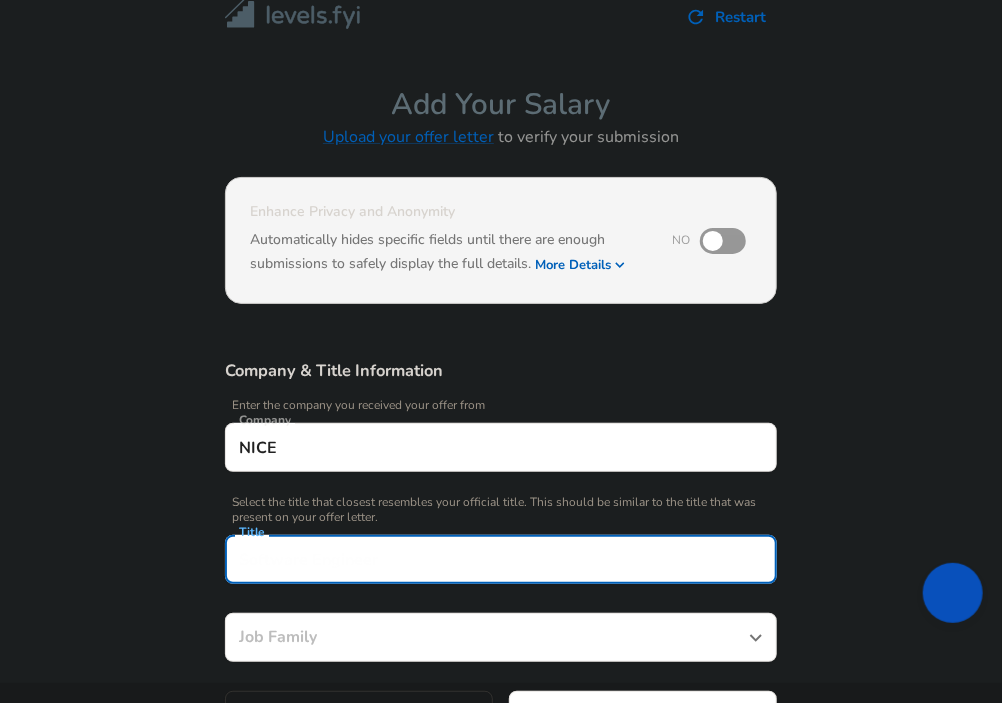 scroll, scrollTop: 60, scrollLeft: 0, axis: vertical 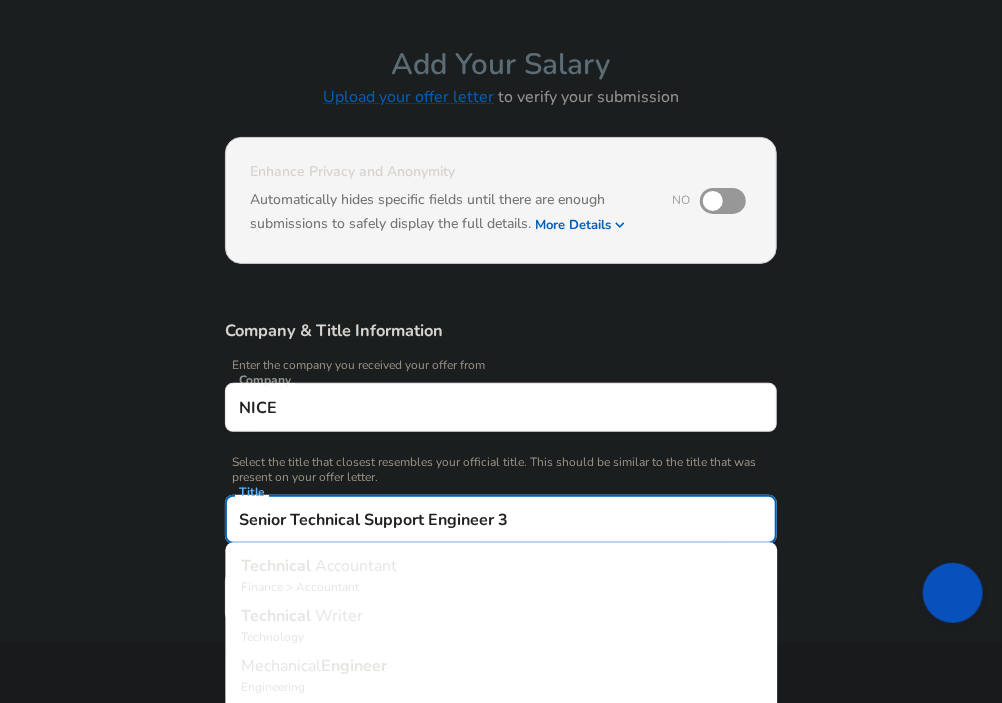 type on "Senior Technical Support Engineer 3" 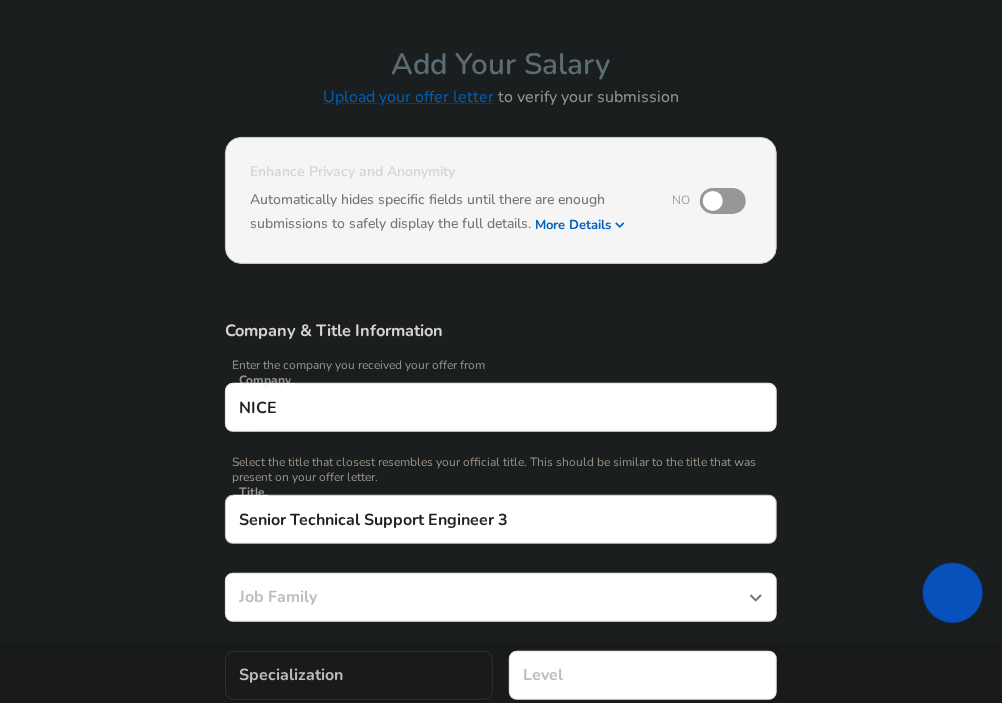 click on "Senior Technical Support Engineer 3" at bounding box center [501, 519] 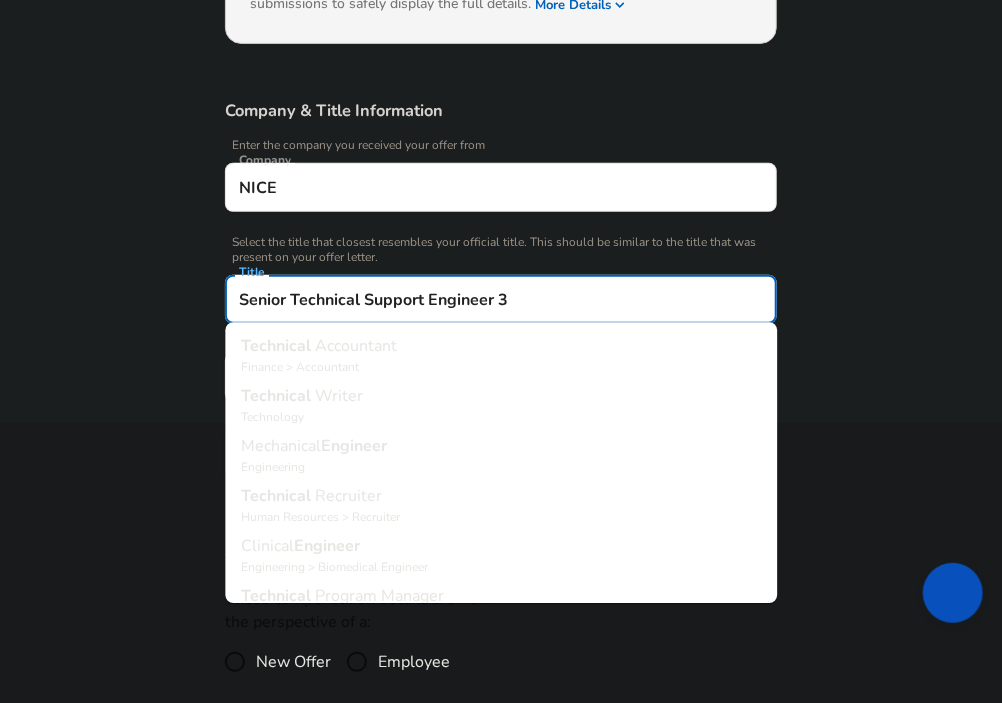 scroll, scrollTop: 360, scrollLeft: 0, axis: vertical 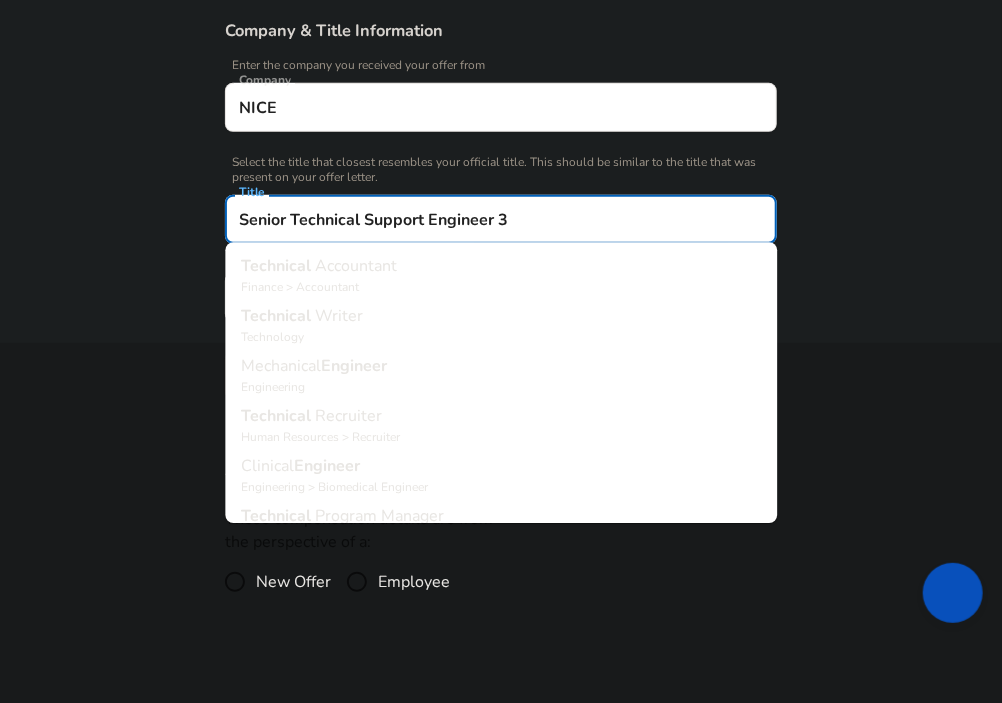 click on "Company & Title Information   Enter the company you received your offer from Company NICE Company   Select the title that closest resembles your official title. This should be similar to the title that was present on your offer letter. Title Senior Technical Support Engineer 3 Title Technical    Accountant Finance > Accountant Technical    Writer Technology Mechanical  Engineer Engineering Technical    Recruiter Human Resources > Recruiter Clinical  Engineer Engineering > Biomedical Engineer Technical    Program Manager Technology Systems  Engineer Engineering > Mechanical Engineer Quality  Engineer Engineering > Mechanical Engineer Sterilization  Engineer Engineering > Mechanical Engineer Optical  Engineer Engineering Job Family Job Family Specialization Specialization Level Level" at bounding box center [501, 220] 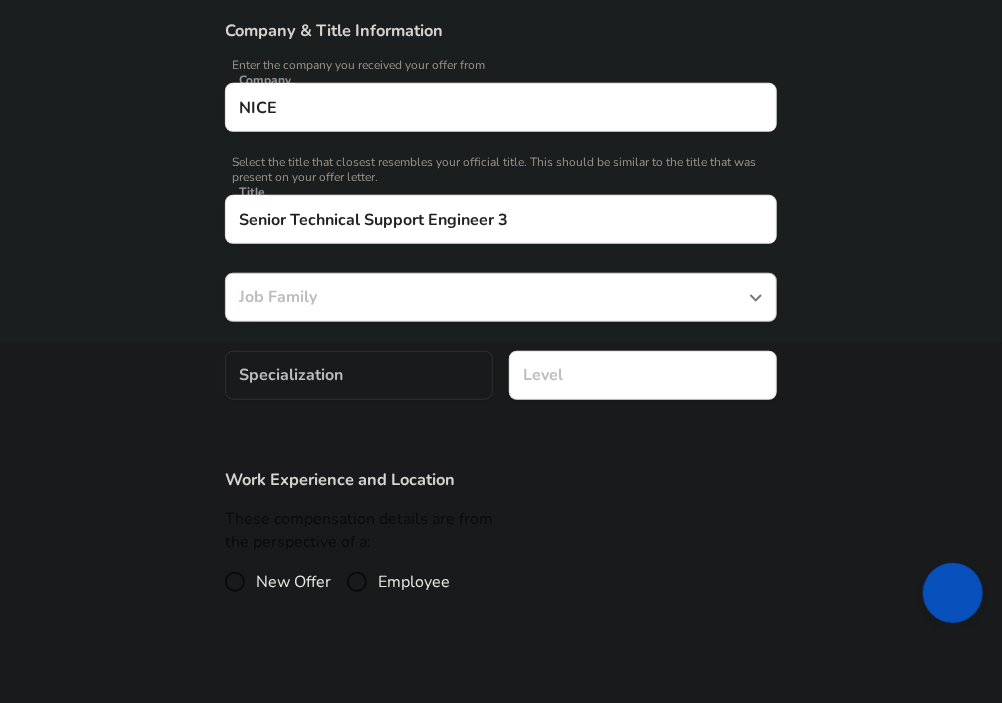 click on "Job Family" at bounding box center (486, 297) 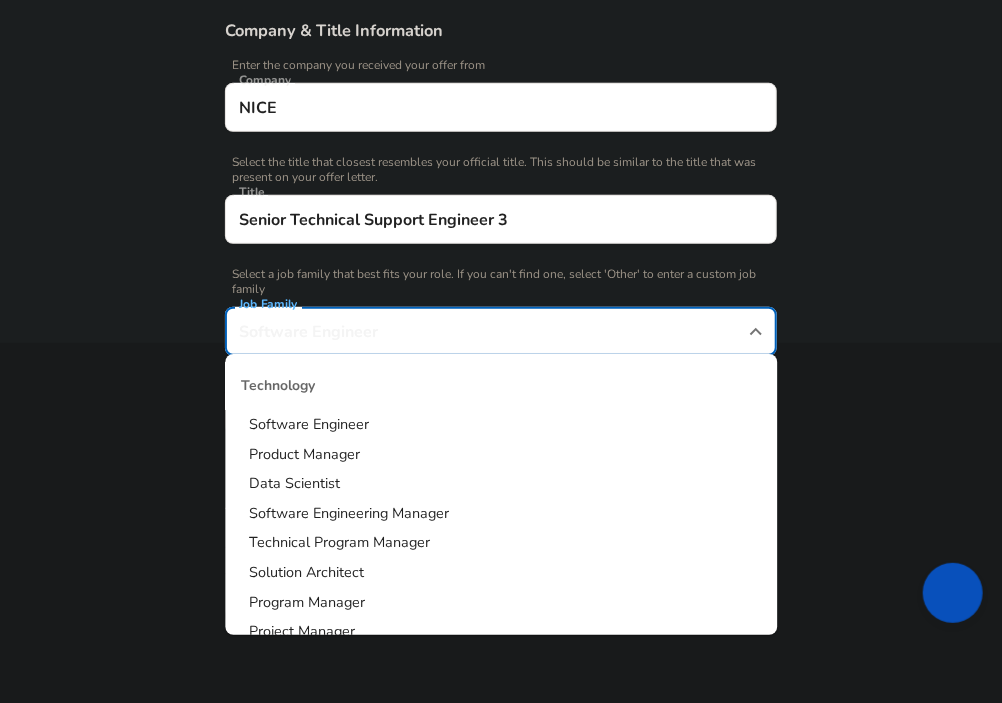 scroll, scrollTop: 400, scrollLeft: 0, axis: vertical 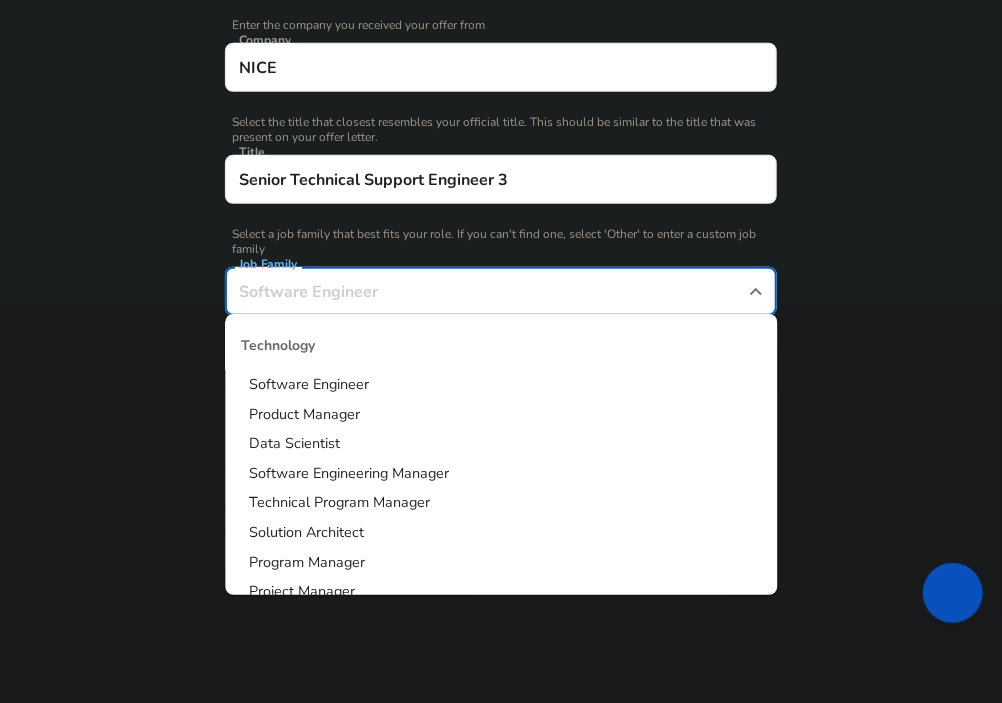 drag, startPoint x: 349, startPoint y: 395, endPoint x: 347, endPoint y: 407, distance: 12.165525 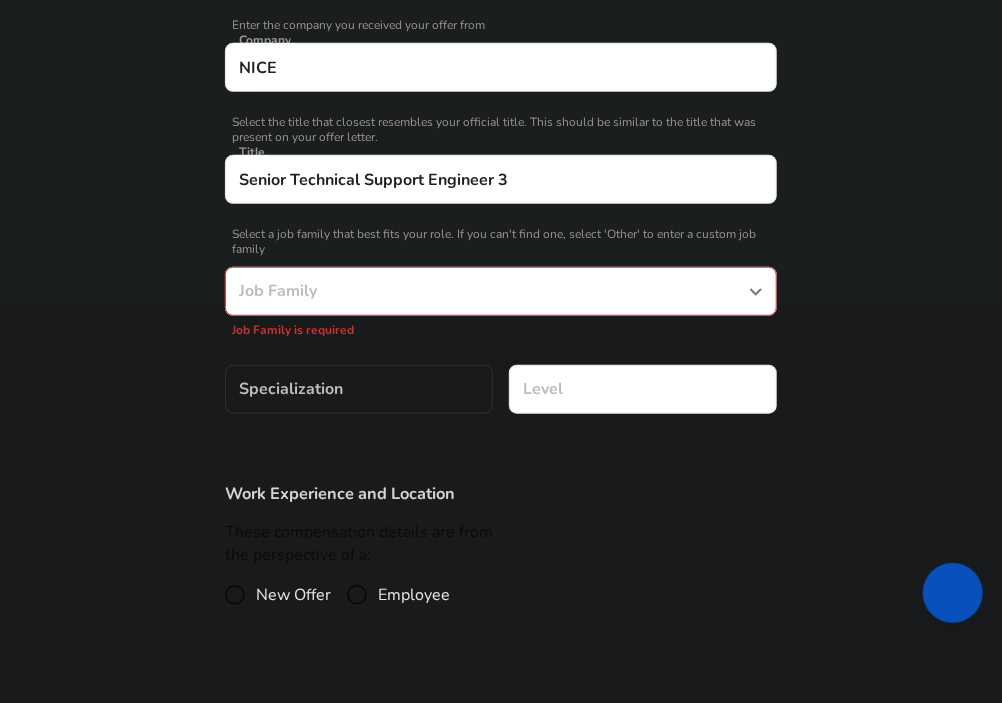 click on "Job Family" at bounding box center (486, 291) 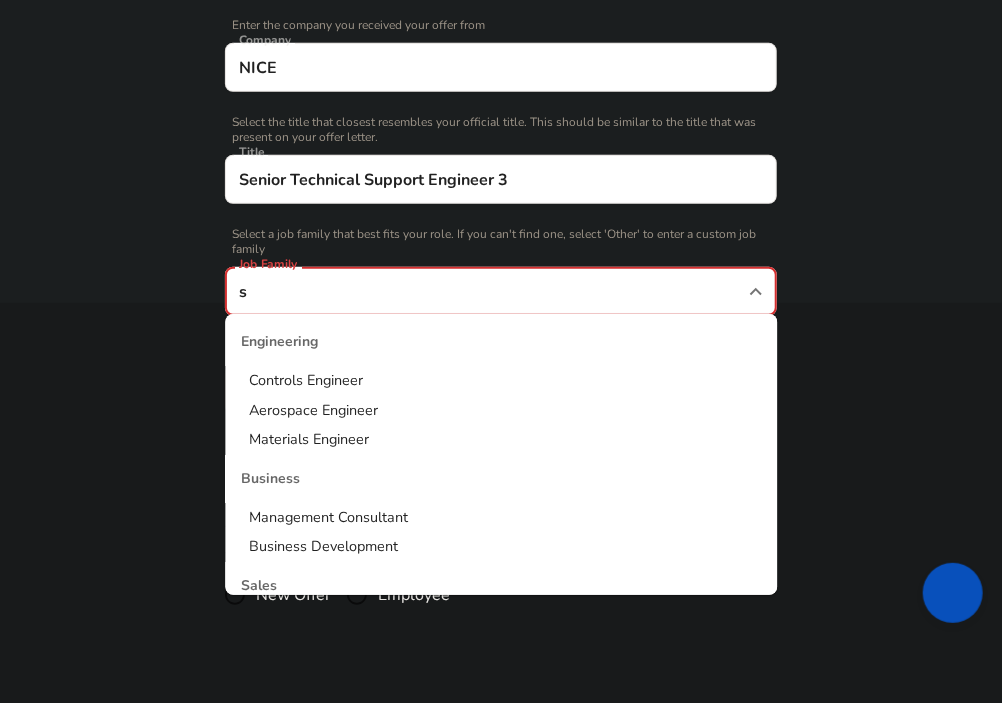 scroll, scrollTop: 0, scrollLeft: 0, axis: both 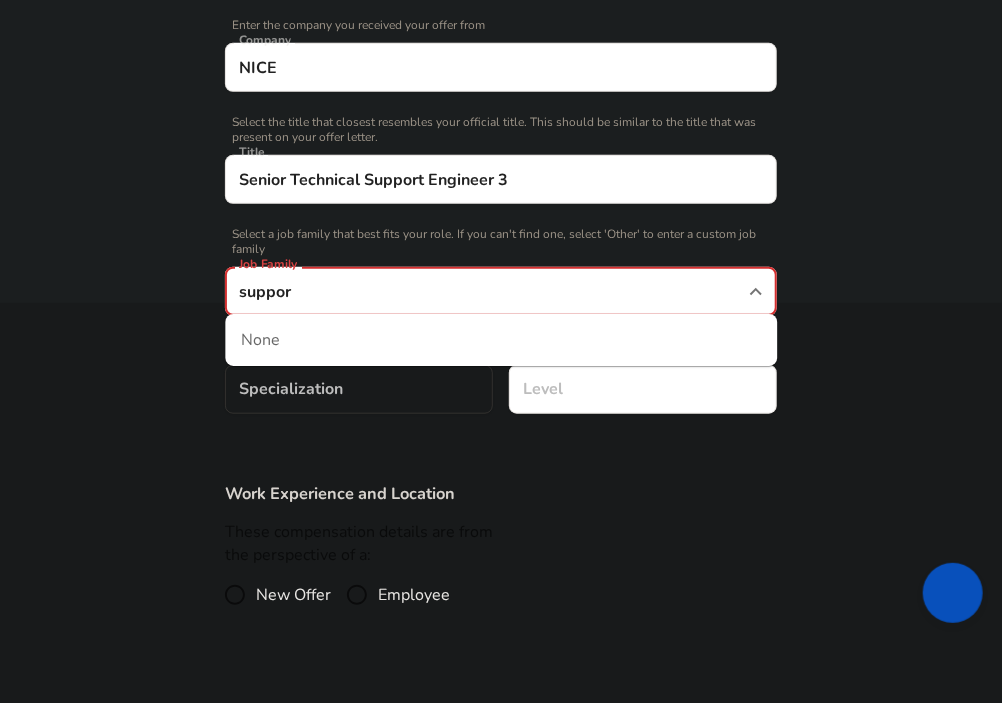 type on "support" 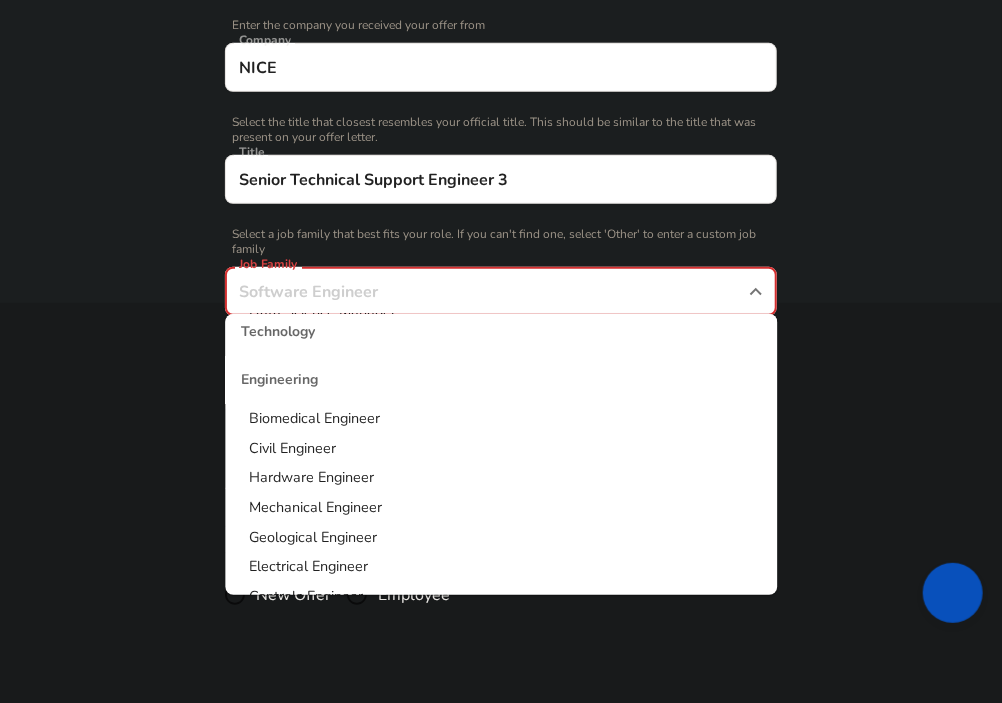 scroll, scrollTop: 0, scrollLeft: 0, axis: both 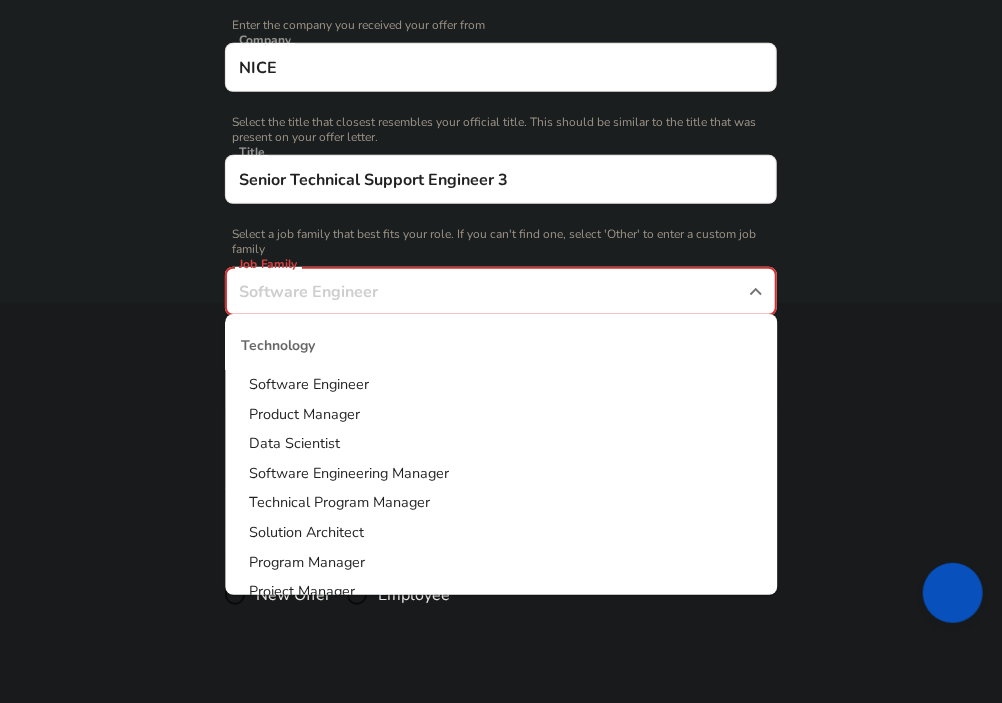 click on "Software Engineer" at bounding box center [309, 384] 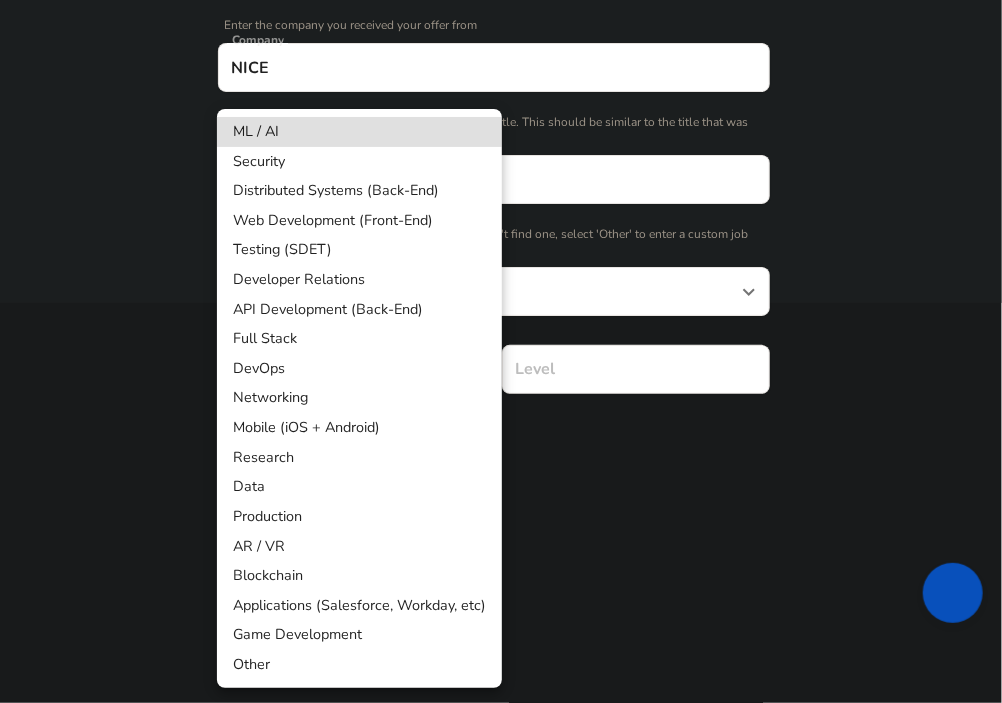 click on "Restart Add Your Salary Upload your offer letter   to verify your submission Enhance Privacy and Anonymity No Automatically hides specific fields until there are enough submissions to safely display the full details.   More Details Based on your submission and the data points that we have already collected, we will automatically hide and anonymize specific fields if there aren't enough data points to remain sufficiently anonymous. Company & Title Information   Enter the company you received your offer from Company NICE Company   Select the title that closest resembles your official title. This should be similar to the title that was present on your offer letter. Title Senior Technical Support Engineer 3 Title   Select a job family that best fits your role. If you can't find one, select 'Other' to enter a custom job family Job Family Software Engineer Job Family   Select a Specialization that best fits your role. If you can't find one, select 'Other' to enter a custom specialization Select Specialization ​" at bounding box center (501, -49) 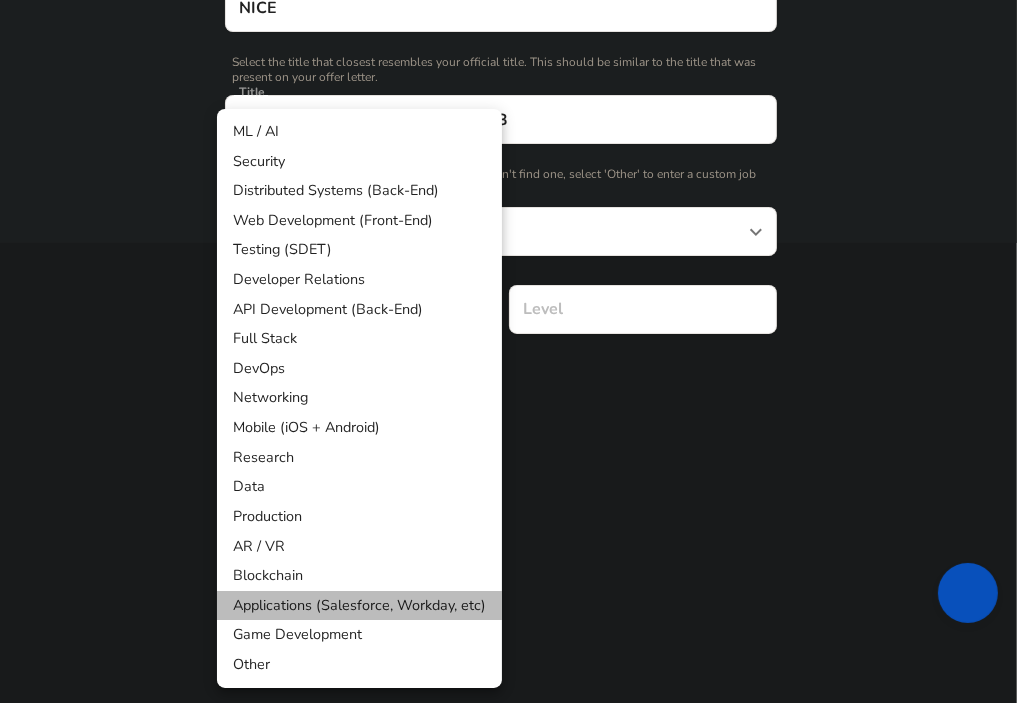 click on "Applications (Salesforce, Workday, etc)" at bounding box center [359, 606] 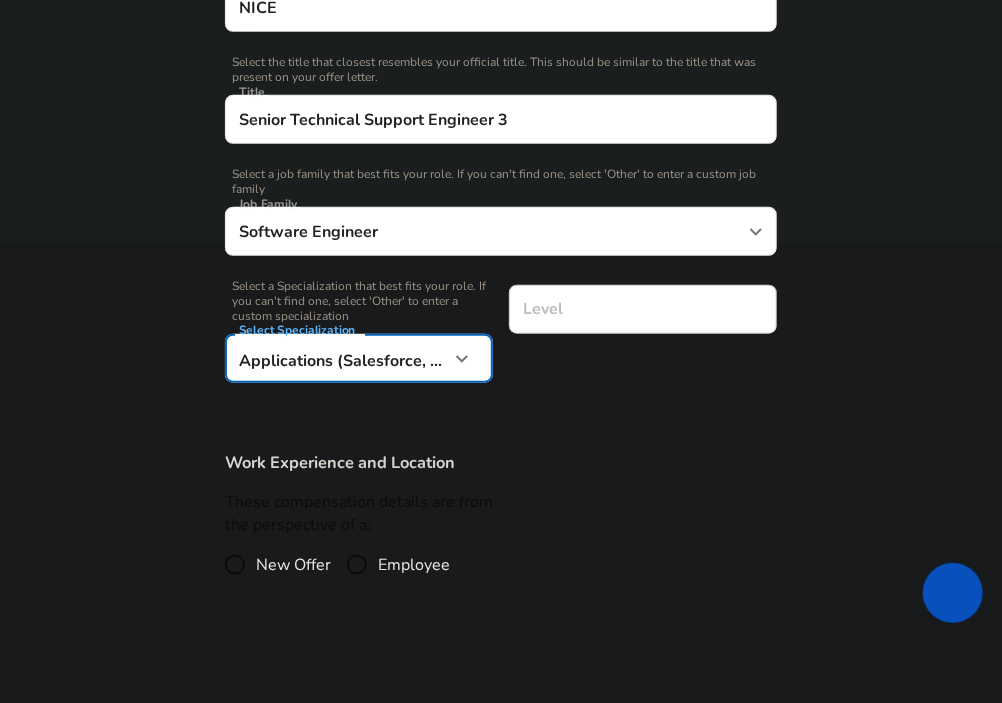 click on "Level" at bounding box center [643, 309] 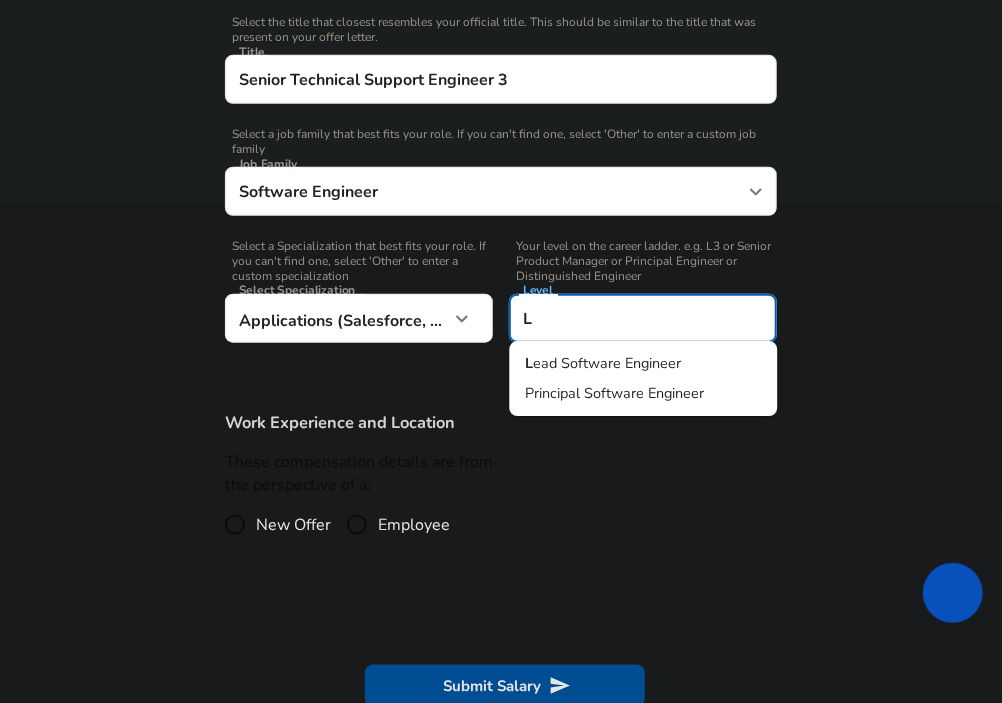 type on "L3" 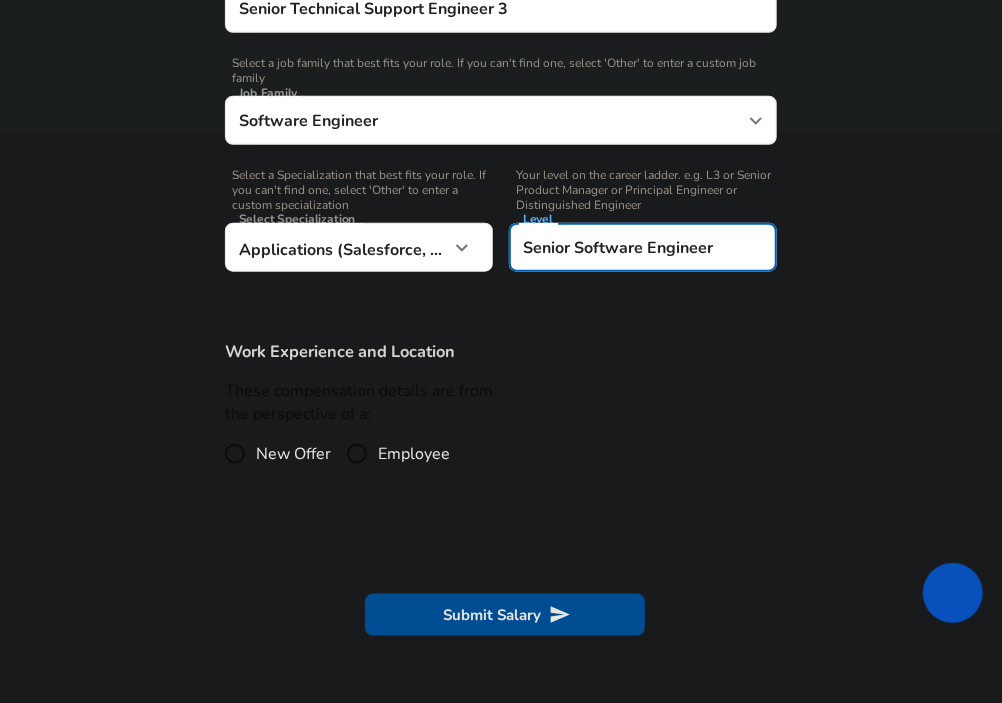 scroll, scrollTop: 600, scrollLeft: 0, axis: vertical 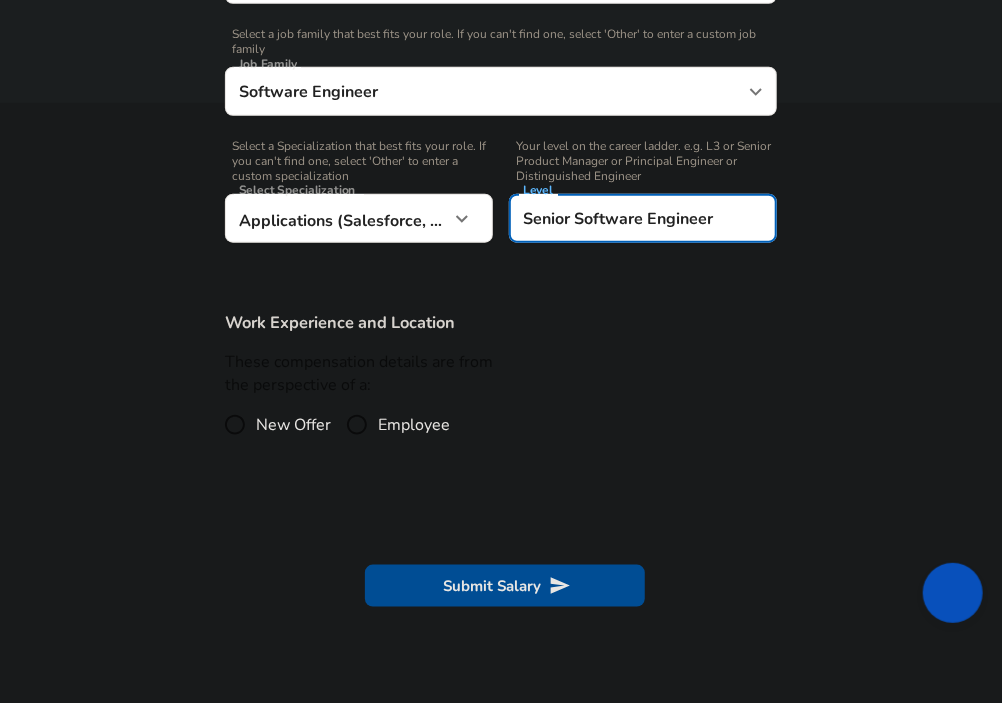 type on "Senior Software Engineer" 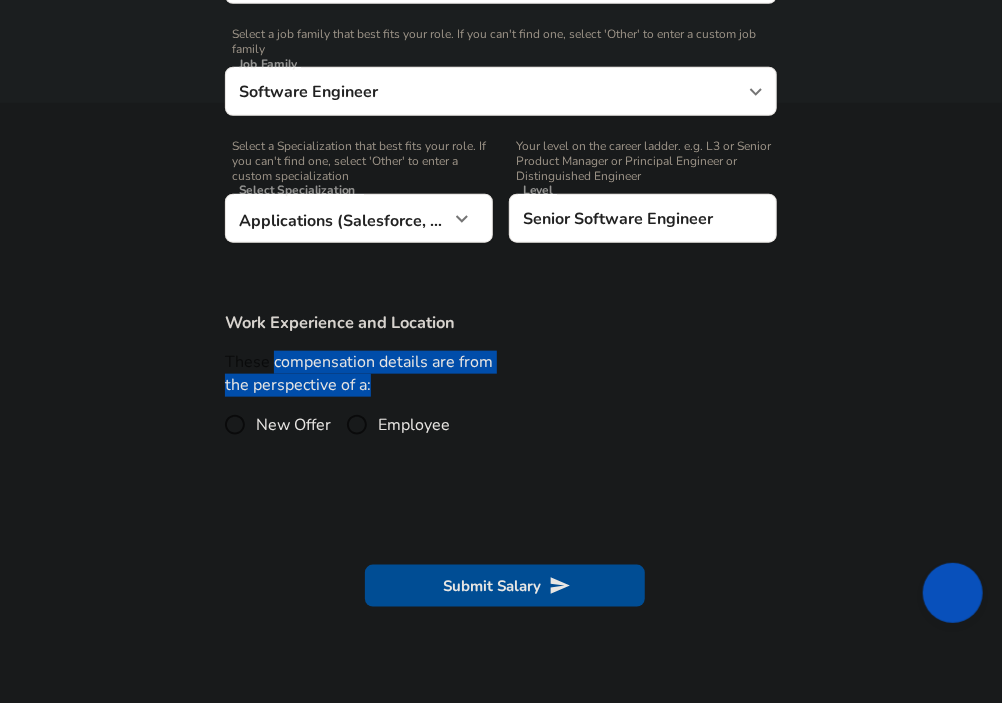 drag, startPoint x: 275, startPoint y: 358, endPoint x: 431, endPoint y: 384, distance: 158.15182 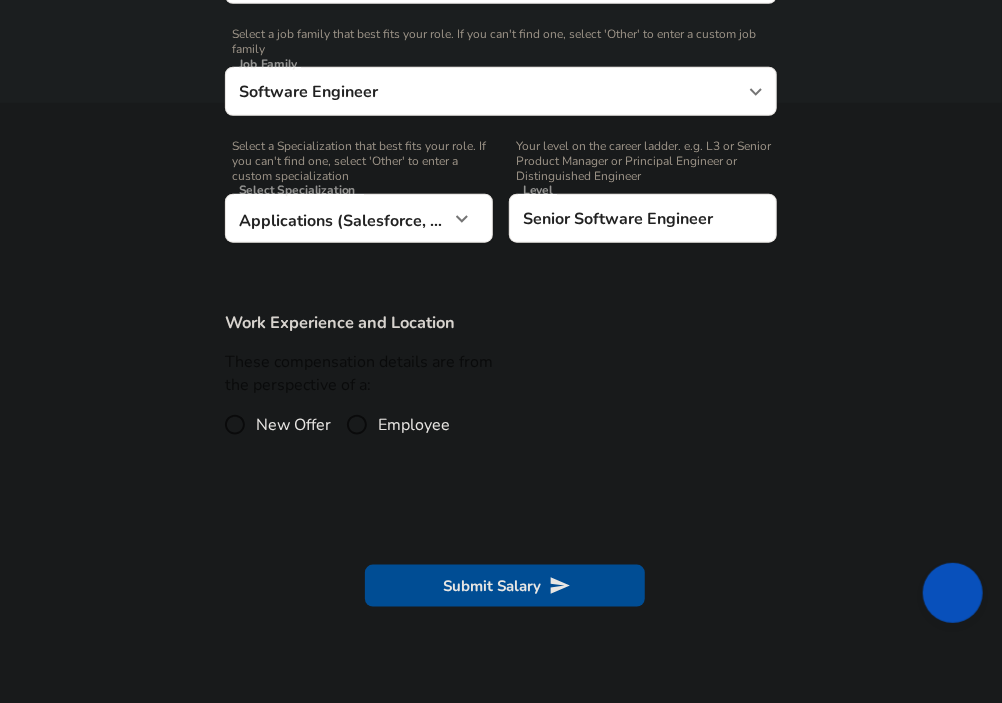 drag, startPoint x: 335, startPoint y: 418, endPoint x: 347, endPoint y: 417, distance: 12.0415945 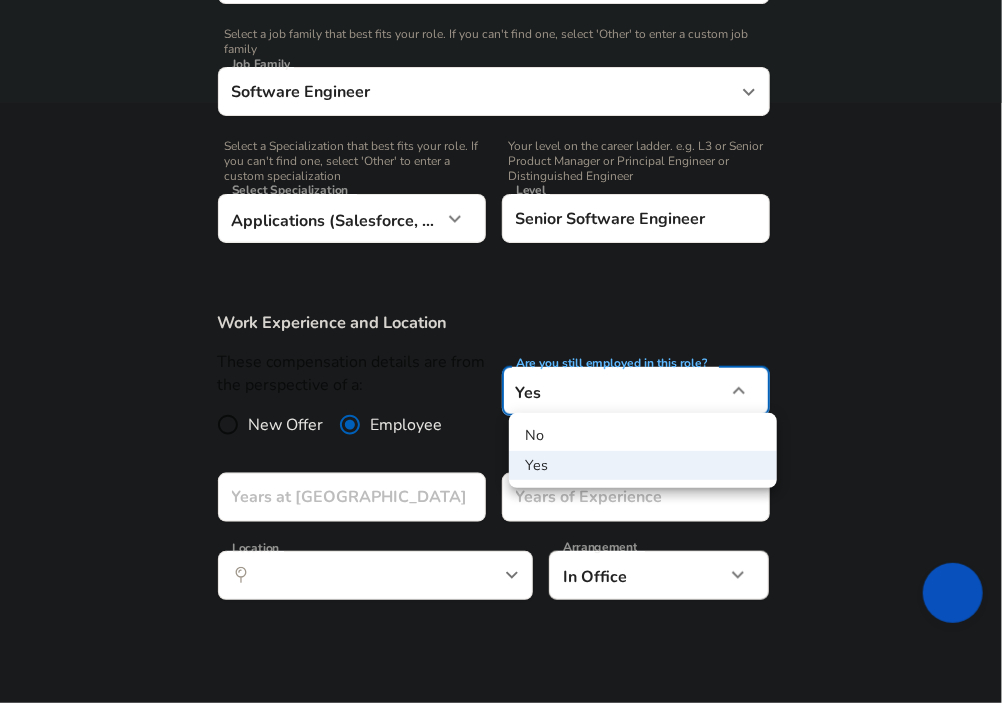 click on "Restart Add Your Salary Upload your offer letter   to verify your submission Enhance Privacy and Anonymity No Automatically hides specific fields until there are enough submissions to safely display the full details.   More Details Based on your submission and the data points that we have already collected, we will automatically hide and anonymize specific fields if there aren't enough data points to remain sufficiently anonymous. Company & Title Information   Enter the company you received your offer from Company NICE Company   Select the title that closest resembles your official title. This should be similar to the title that was present on your offer letter. Title Senior Technical Support Engineer 3 Title   Select a job family that best fits your role. If you can't find one, select 'Other' to enter a custom job family Job Family Software Engineer Job Family   Select a Specialization that best fits your role. If you can't find one, select 'Other' to enter a custom specialization Select Specialization   Yes" at bounding box center (501, -249) 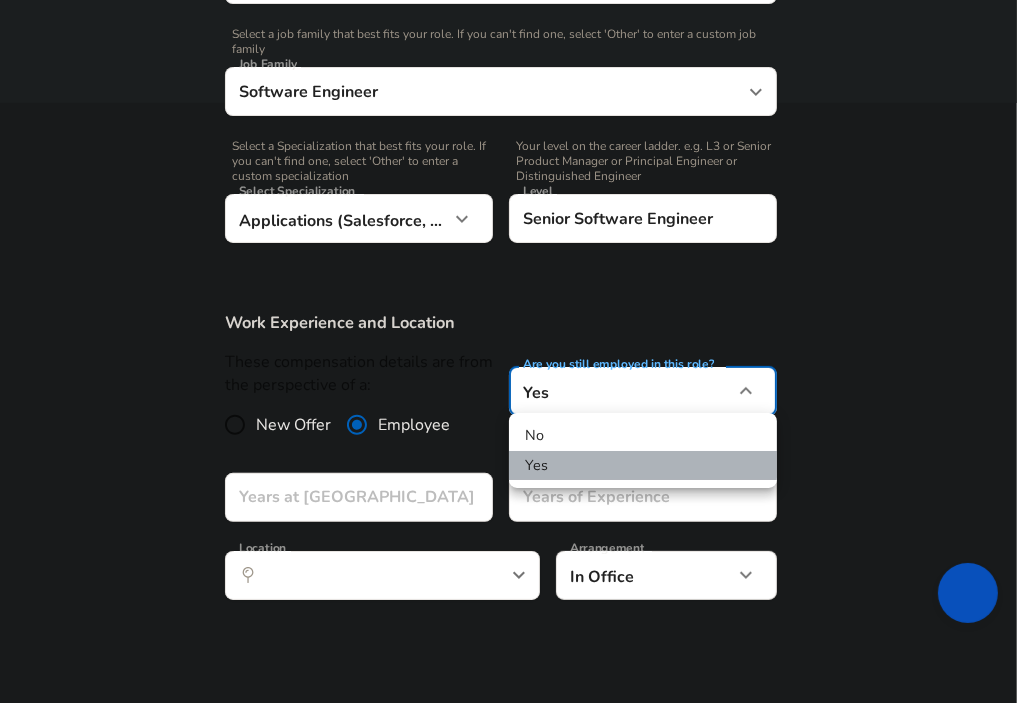 click on "Yes" at bounding box center (643, 466) 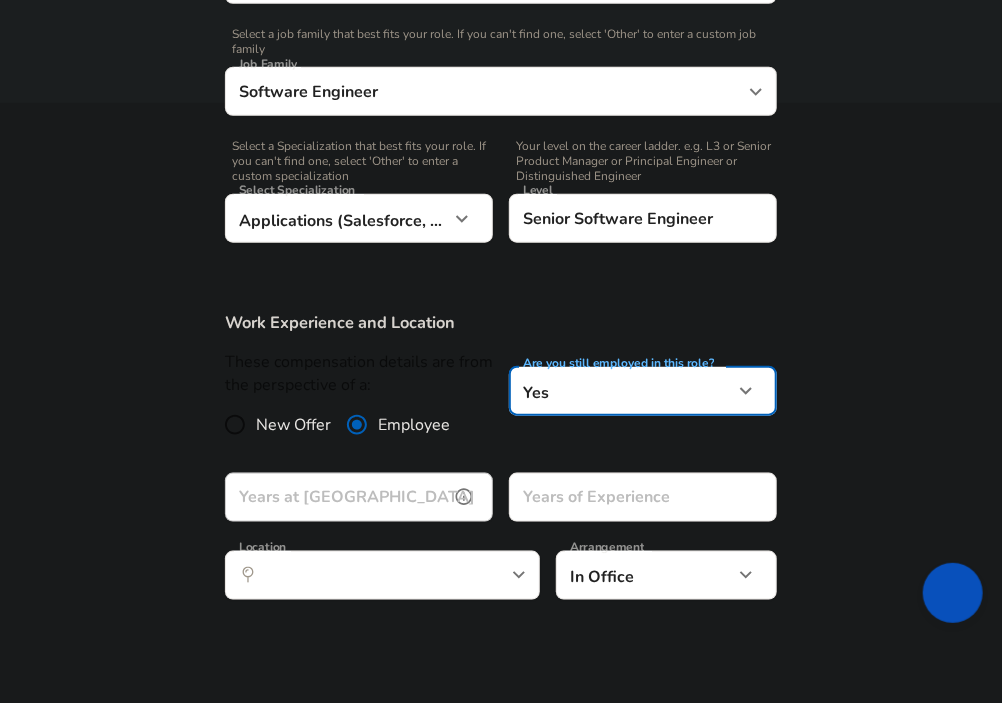 click on "Years at [GEOGRAPHIC_DATA]" at bounding box center [337, 497] 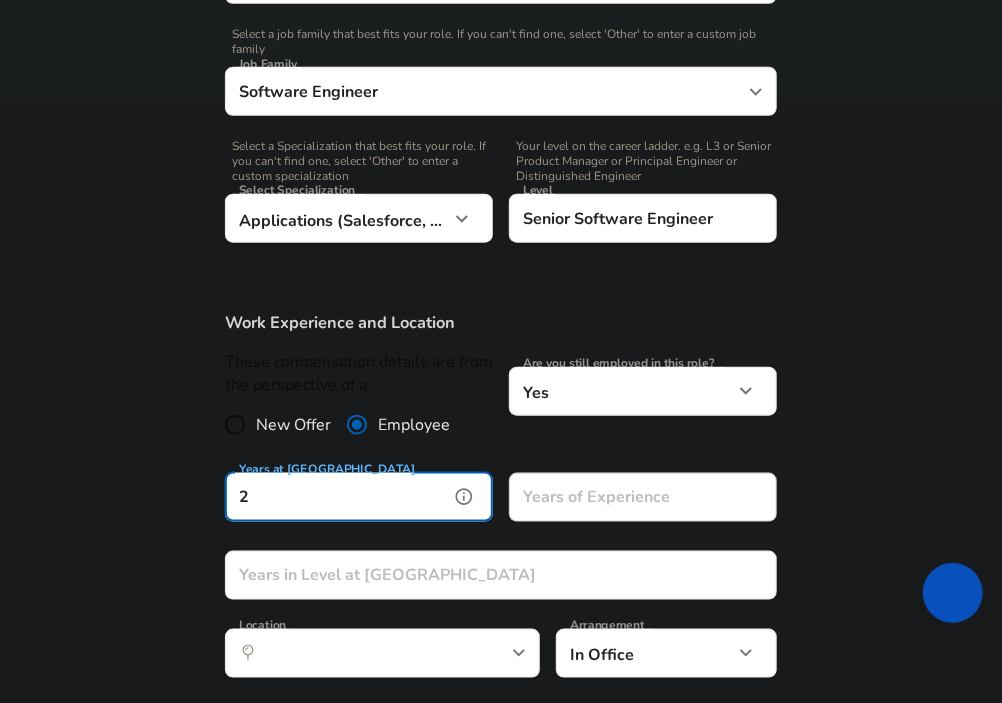 type on "2" 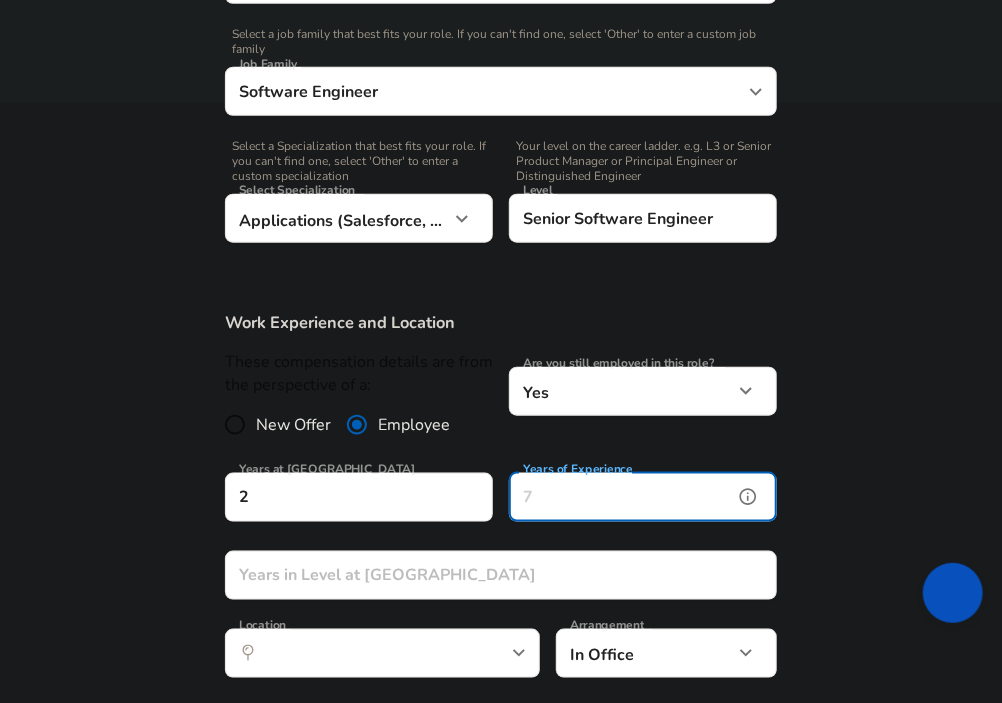 click on "Years of Experience" at bounding box center (621, 497) 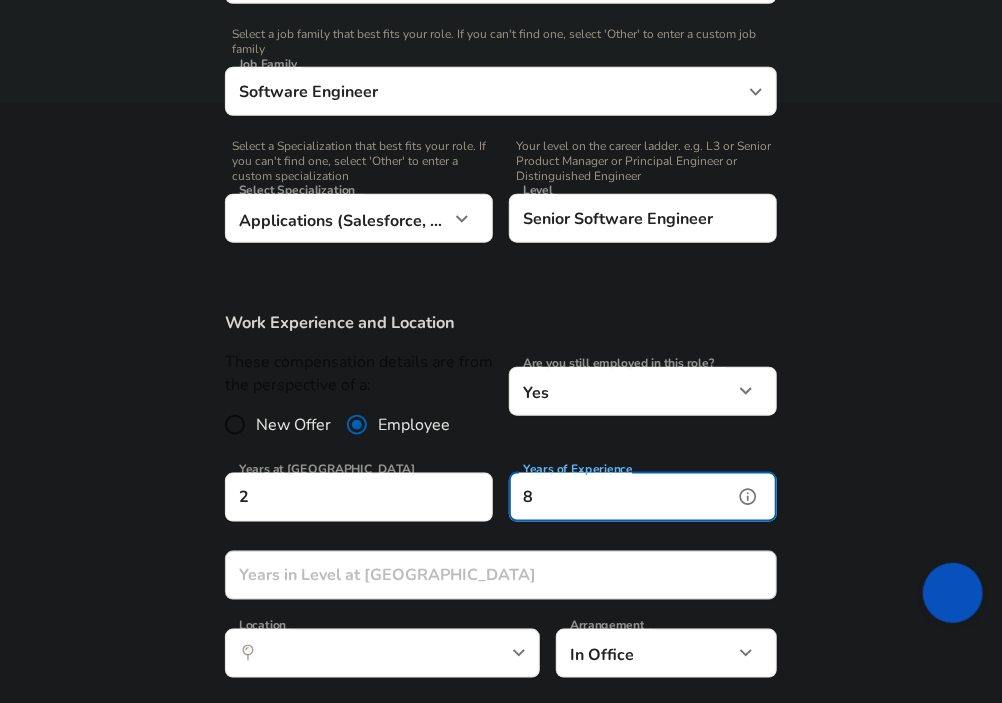 type on "8" 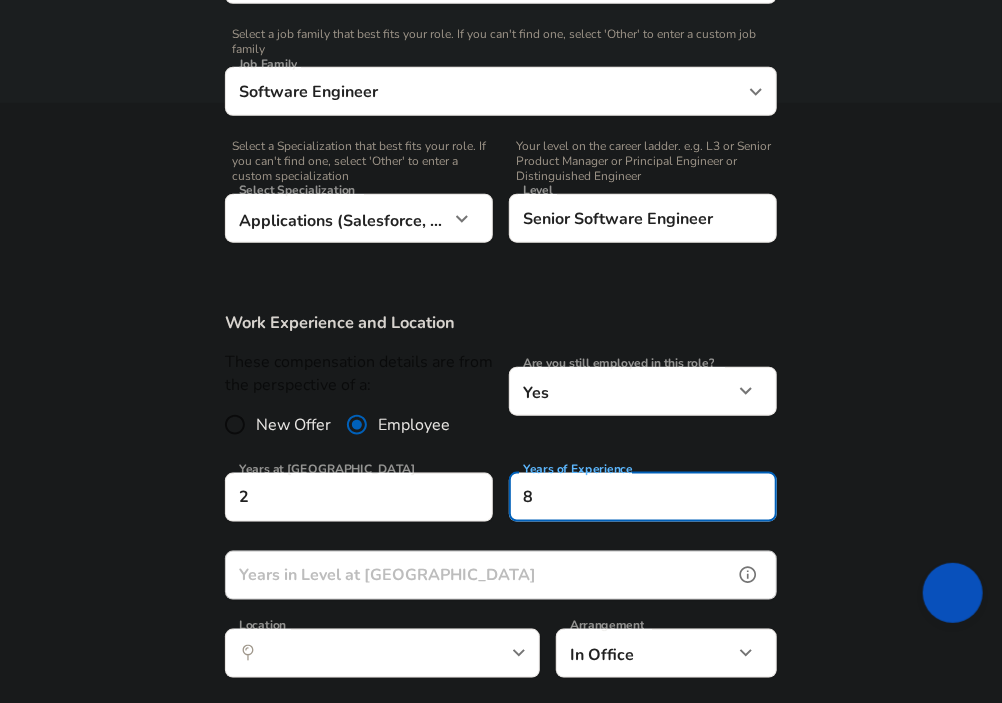 click on "Years in Level at [GEOGRAPHIC_DATA]" at bounding box center [479, 575] 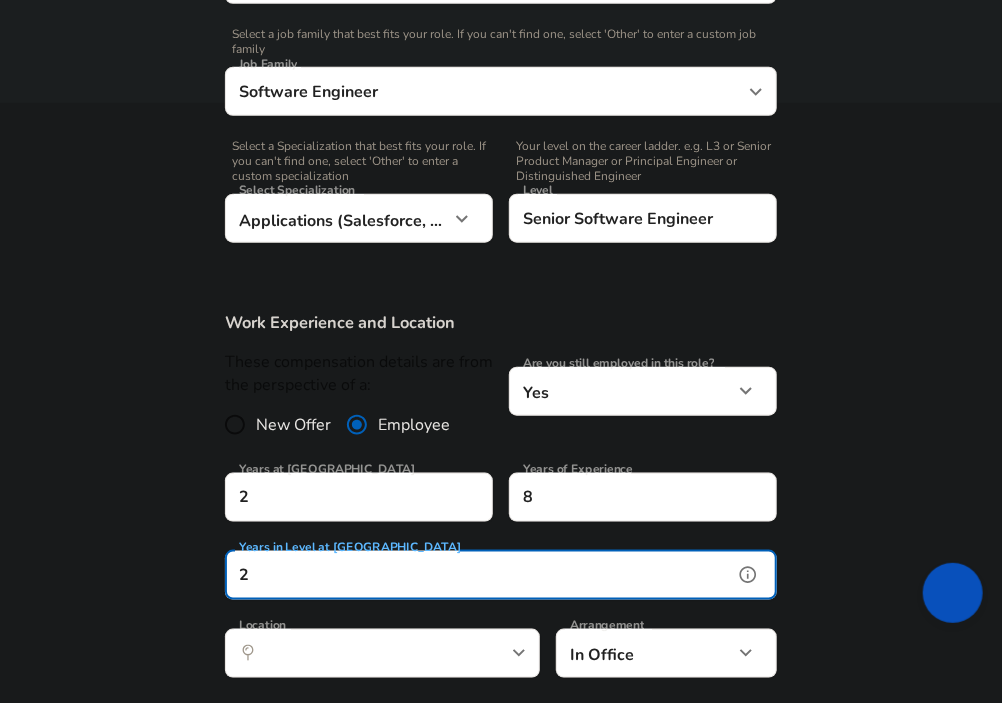 type on "2" 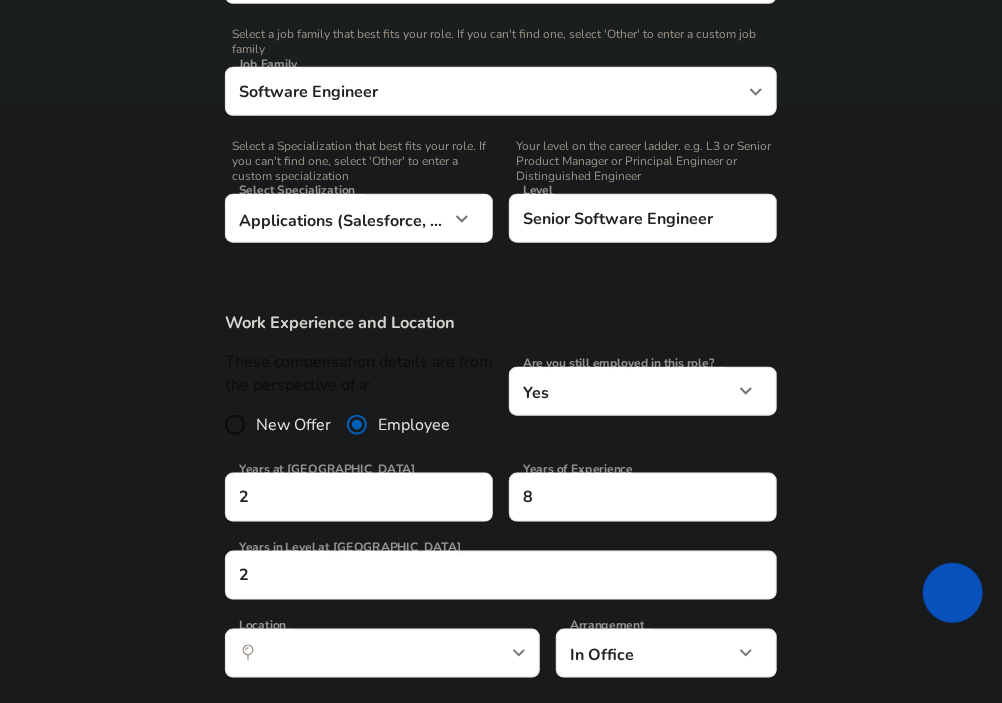 click on "Work Experience and Location These compensation details are from the perspective of a: New Offer Employee Are you still employed in this role? Yes yes Are you still employed in this role? Years at [GEOGRAPHIC_DATA] 2 Years at [GEOGRAPHIC_DATA] Years of Experience 8 Years of Experience Years in Level at [GEOGRAPHIC_DATA] 2 Years in Level at [GEOGRAPHIC_DATA] Location ​ Location Arrangement In Office office Arrangement" at bounding box center [501, 505] 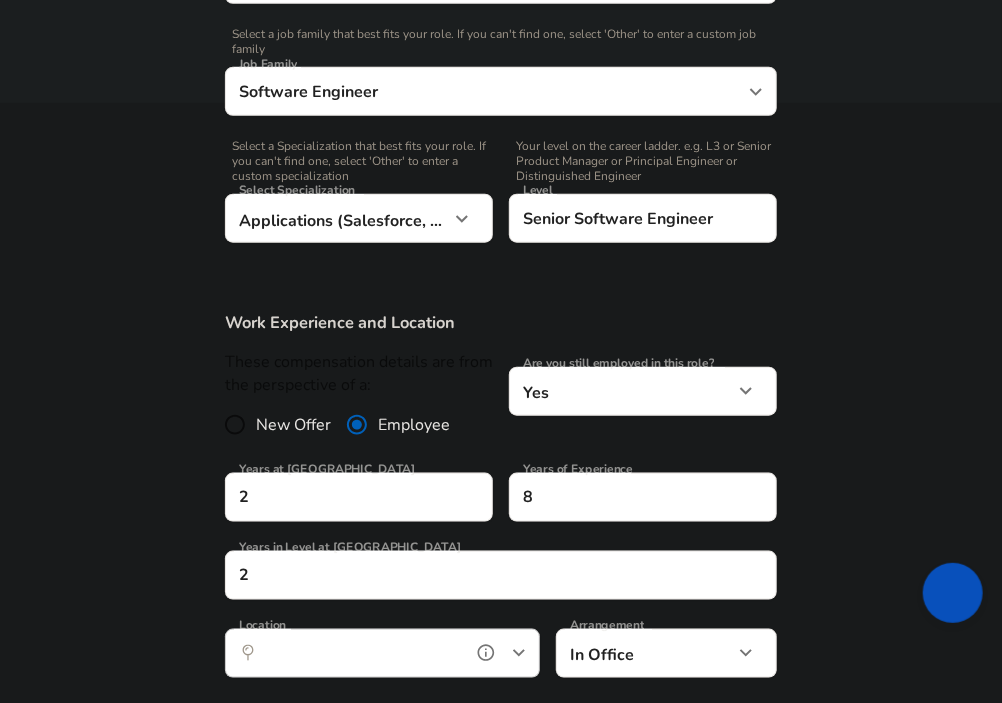 click on "Location" at bounding box center (360, 653) 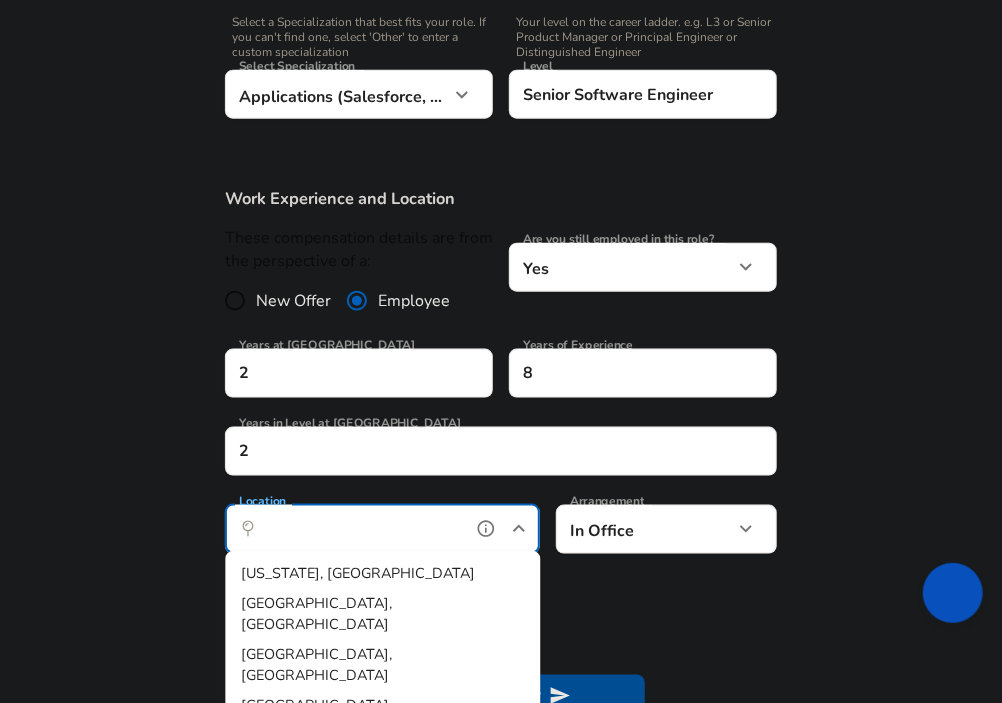 scroll, scrollTop: 900, scrollLeft: 0, axis: vertical 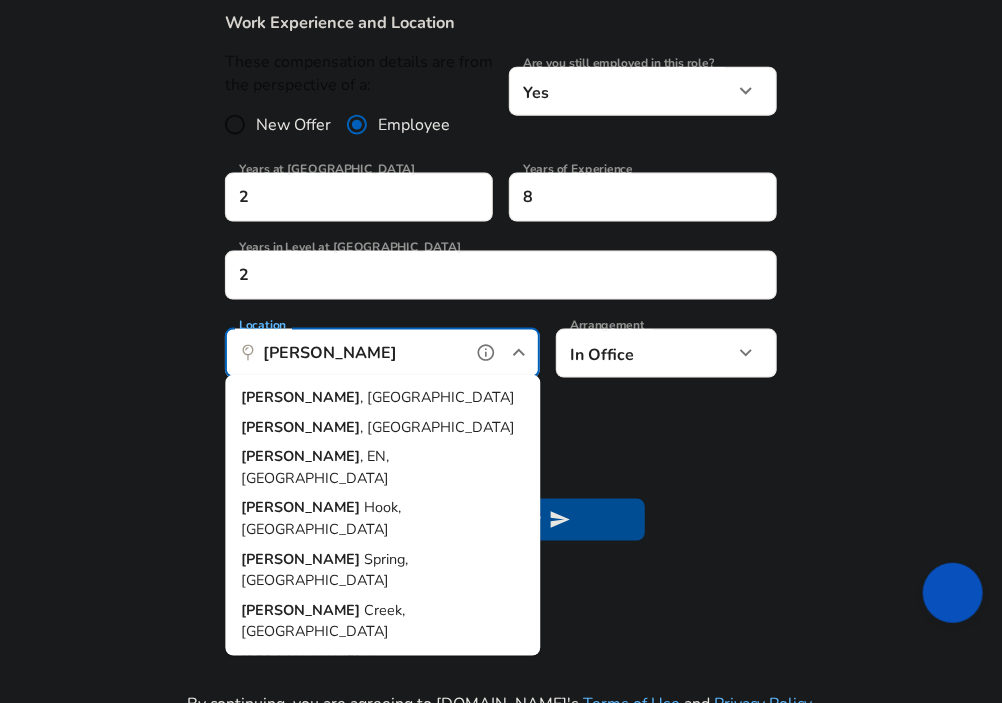 click on "Sandy , [GEOGRAPHIC_DATA]" at bounding box center [382, 398] 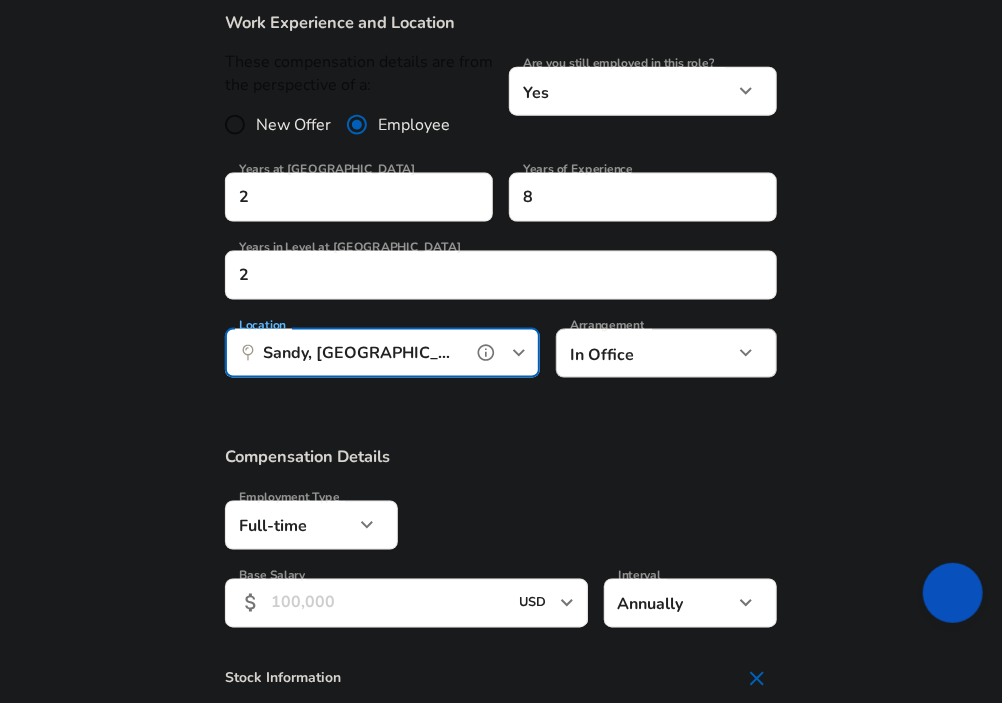 type on "Sandy, [GEOGRAPHIC_DATA]" 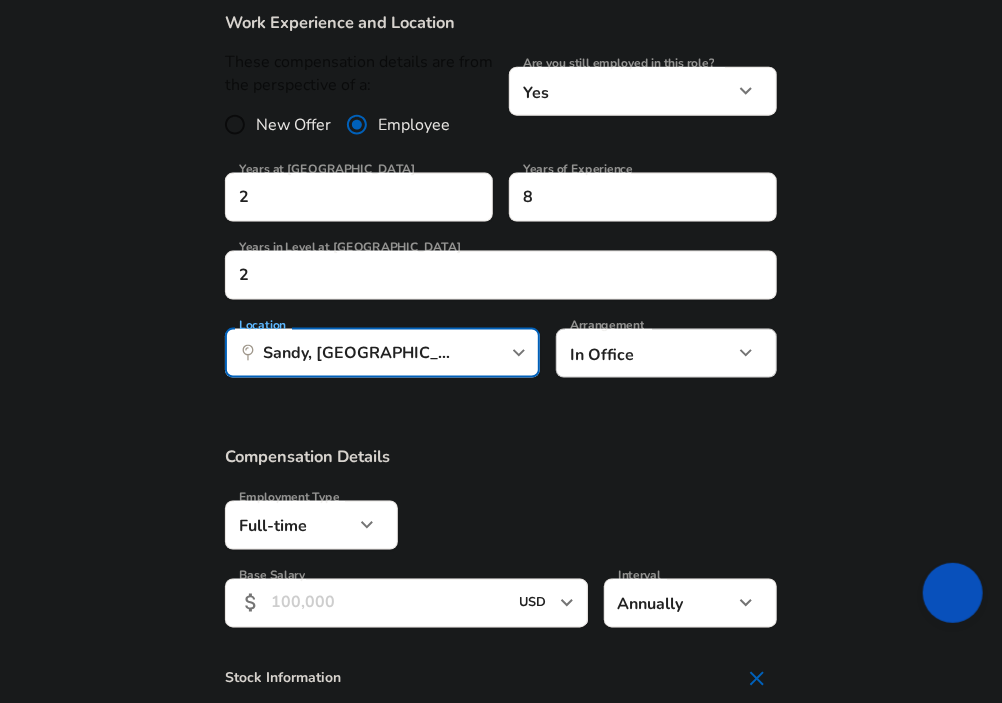click on "Restart Add Your Salary Upload your offer letter   to verify your submission Enhance Privacy and Anonymity No Automatically hides specific fields until there are enough submissions to safely display the full details.   More Details Based on your submission and the data points that we have already collected, we will automatically hide and anonymize specific fields if there aren't enough data points to remain sufficiently anonymous. Company & Title Information   Enter the company you received your offer from Company NICE Company   Select the title that closest resembles your official title. This should be similar to the title that was present on your offer letter. Title Senior Technical Support Engineer 3 Title   Select a job family that best fits your role. If you can't find one, select 'Other' to enter a custom job family Job Family Software Engineer Job Family   Select a Specialization that best fits your role. If you can't find one, select 'Other' to enter a custom specialization Select Specialization   Yes" at bounding box center (501, -549) 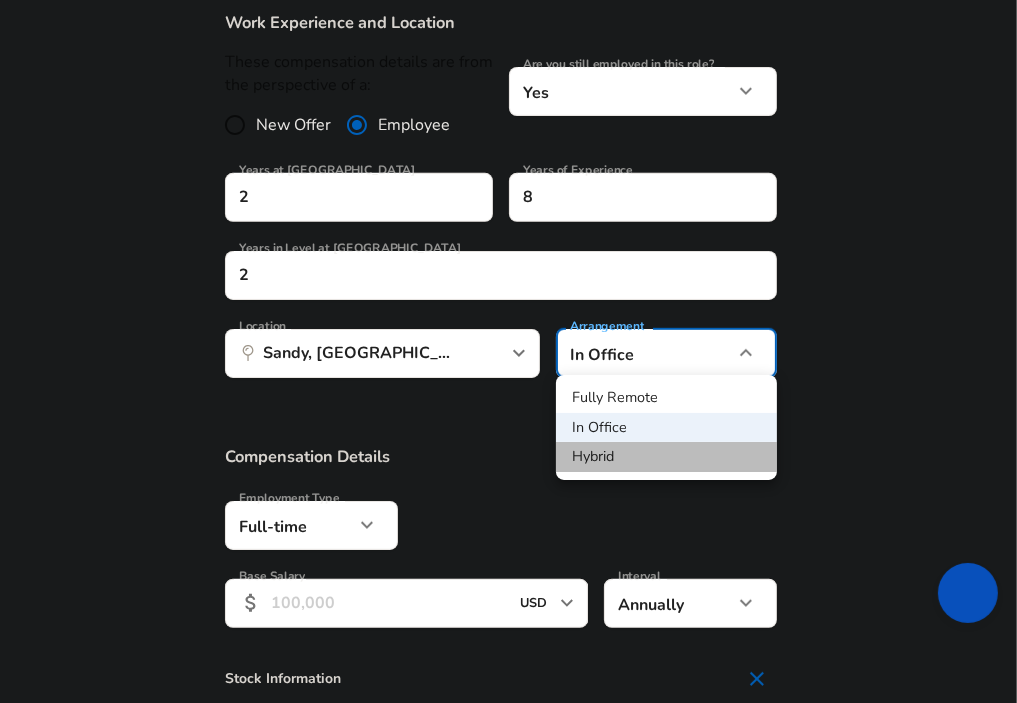 click on "Hybrid" at bounding box center (666, 457) 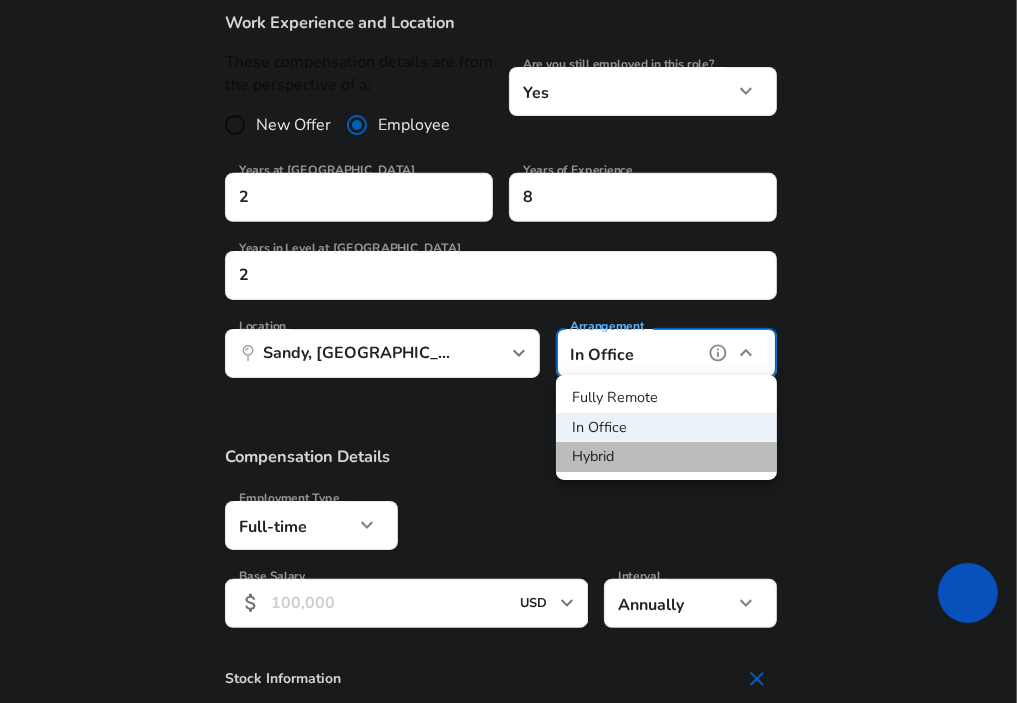 type on "hybrid" 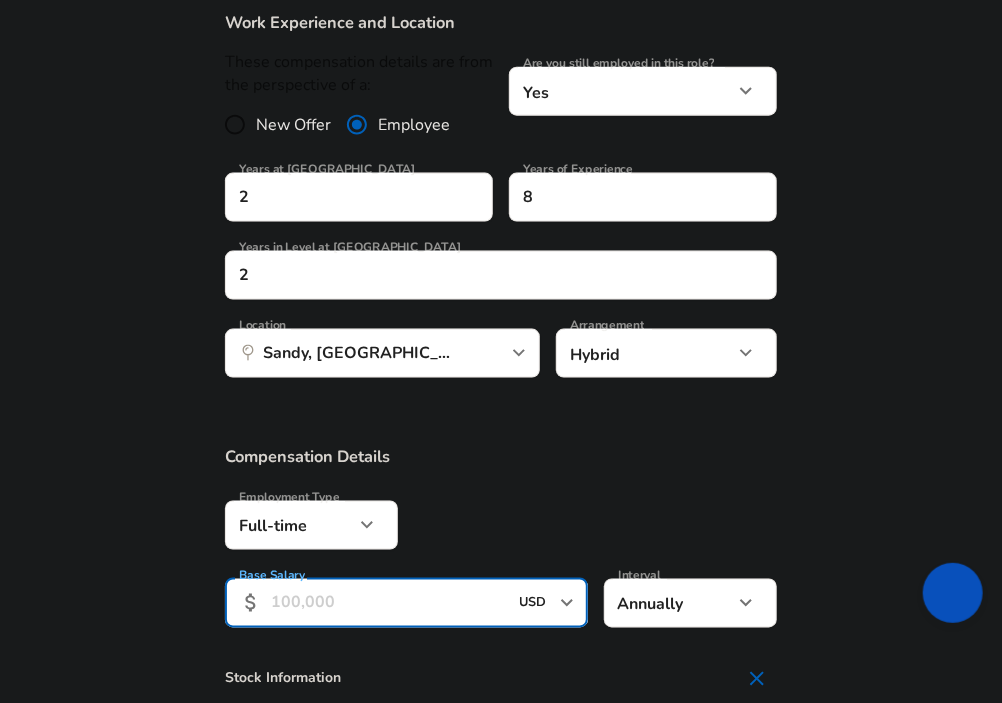 click on "Base Salary" at bounding box center [389, 603] 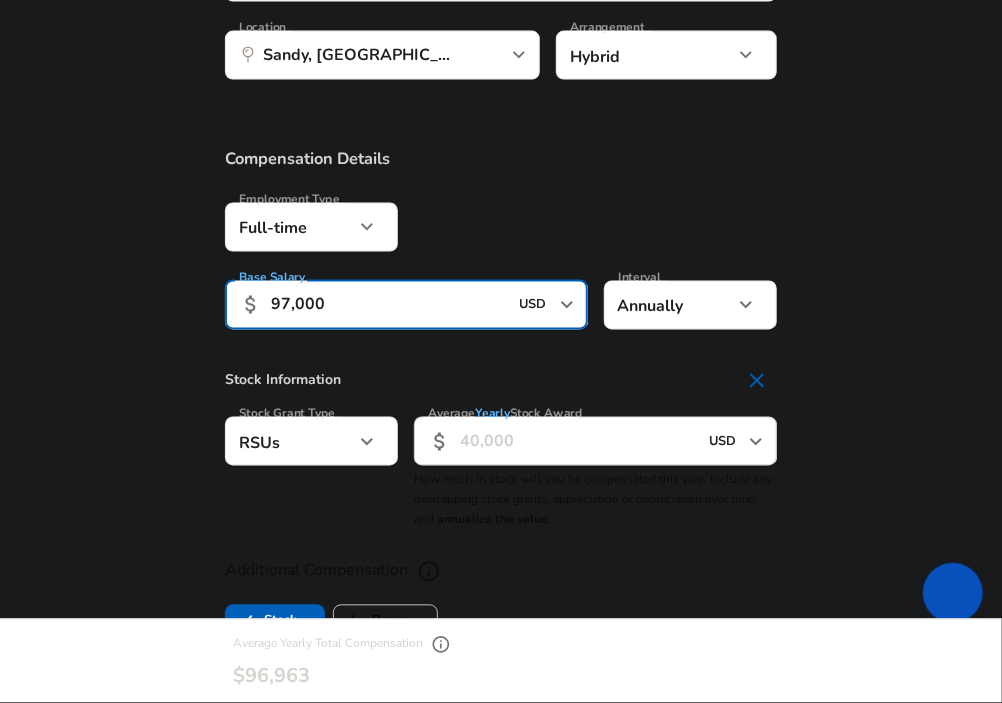 scroll, scrollTop: 1200, scrollLeft: 0, axis: vertical 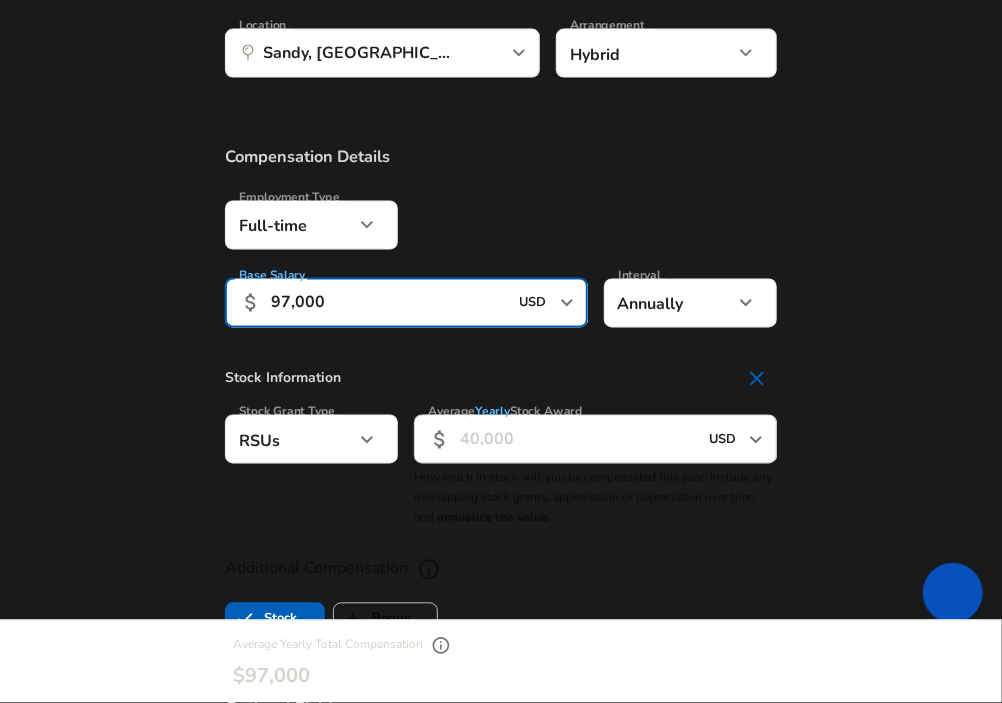 type on "97,000" 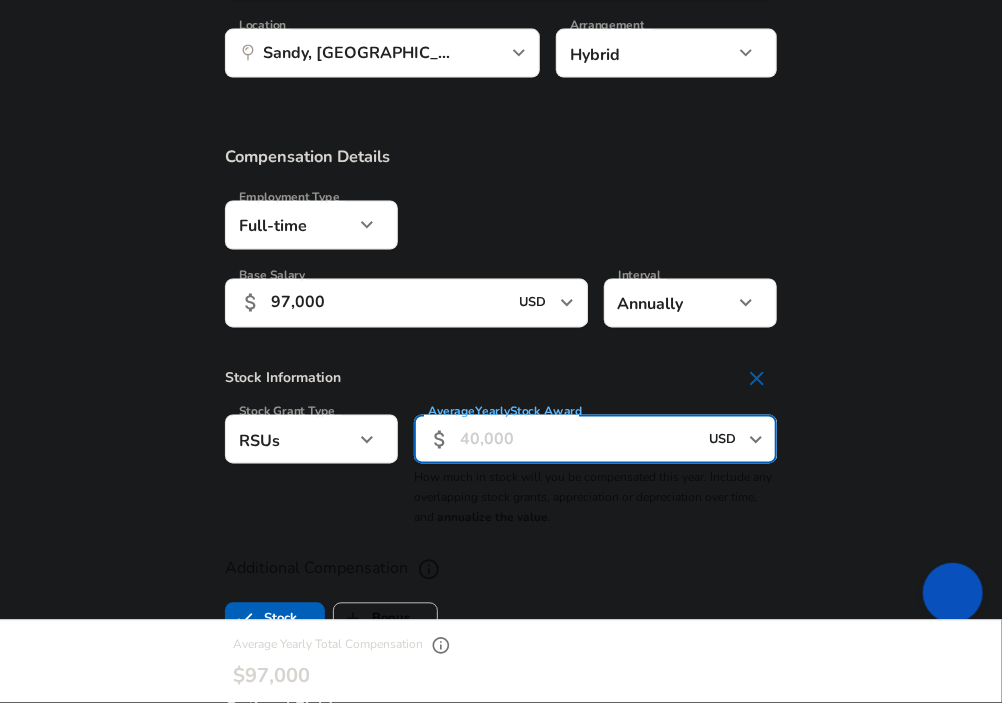 click on "Average  Yearly  Stock Award" at bounding box center [578, 439] 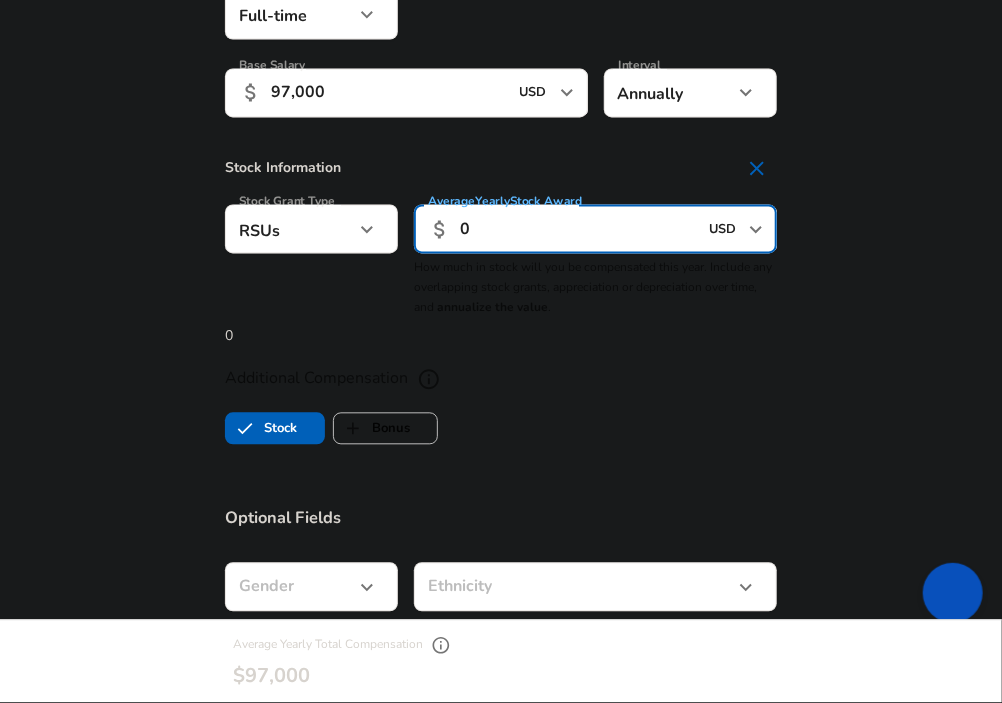 scroll, scrollTop: 1300, scrollLeft: 0, axis: vertical 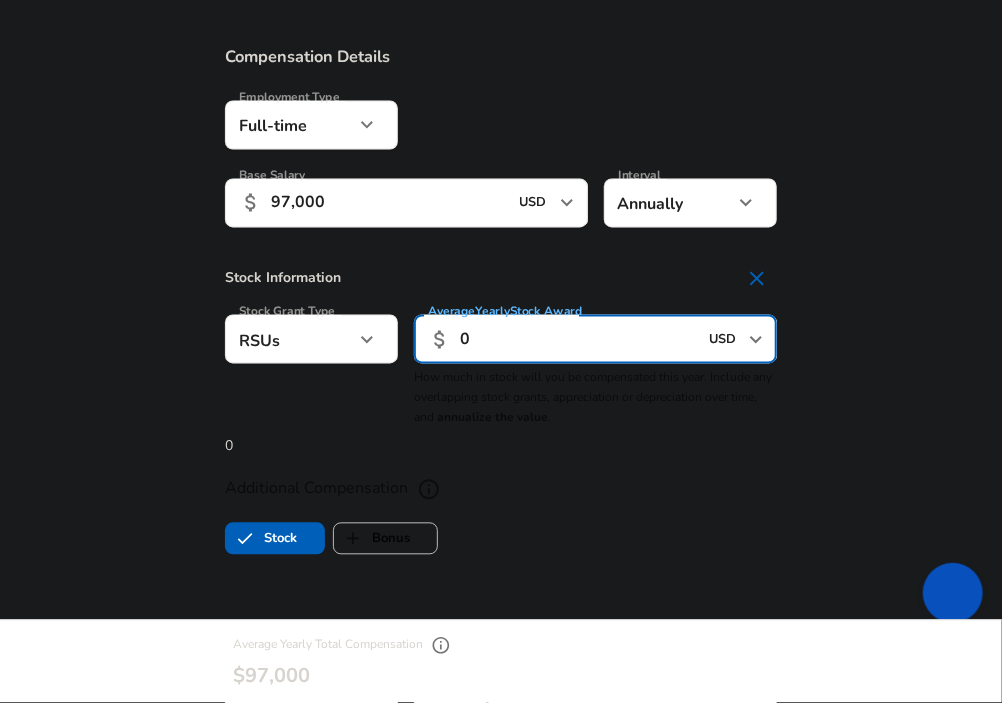 type on "0" 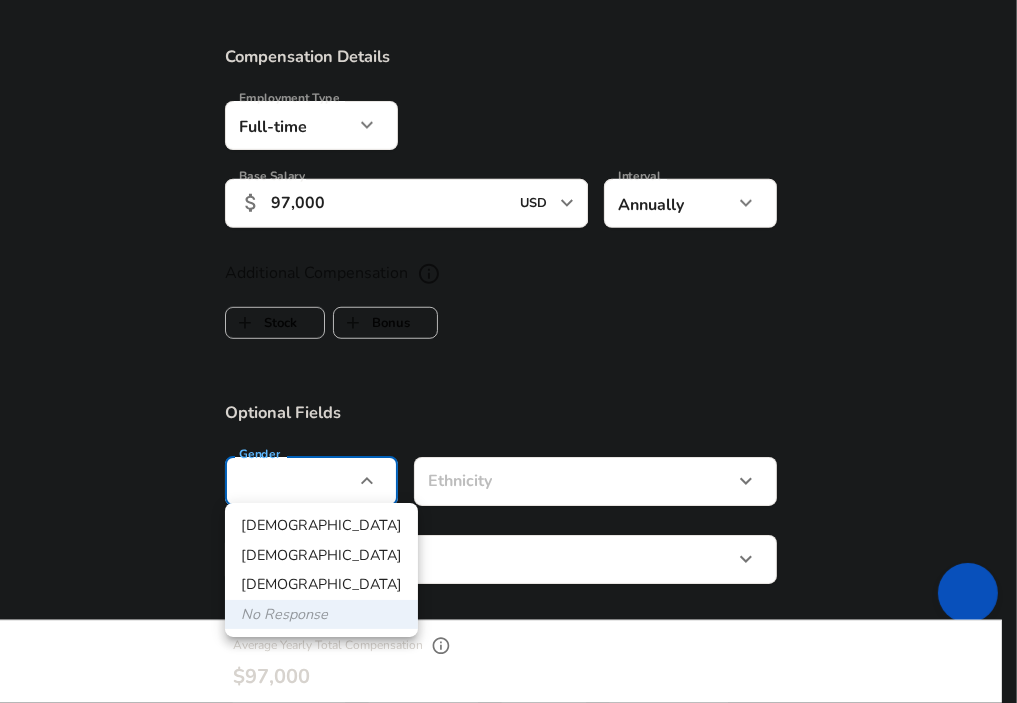 click on "Restart Add Your Salary Upload your offer letter   to verify your submission Enhance Privacy and Anonymity No Automatically hides specific fields until there are enough submissions to safely display the full details.   More Details Based on your submission and the data points that we have already collected, we will automatically hide and anonymize specific fields if there aren't enough data points to remain sufficiently anonymous. Company & Title Information   Enter the company you received your offer from Company NICE Company   Select the title that closest resembles your official title. This should be similar to the title that was present on your offer letter. Title Senior Technical Support Engineer 3 Title   Select a job family that best fits your role. If you can't find one, select 'Other' to enter a custom job family Job Family Software Engineer Job Family   Select a Specialization that best fits your role. If you can't find one, select 'Other' to enter a custom specialization Select Specialization   Yes" at bounding box center [508, -949] 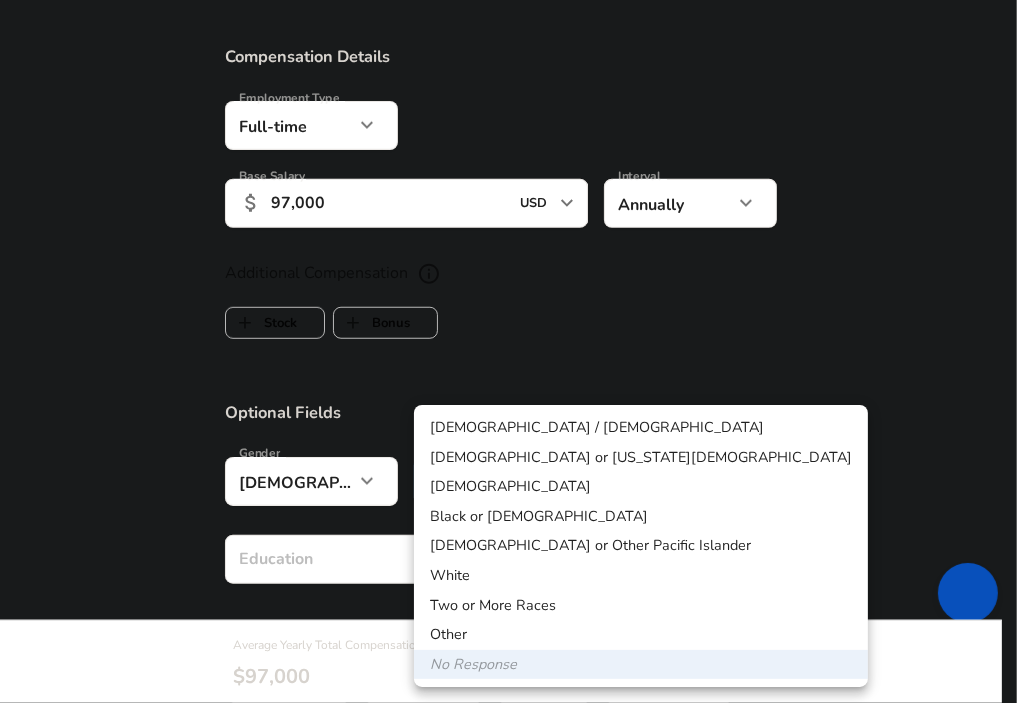 click on "Restart Add Your Salary Upload your offer letter   to verify your submission Enhance Privacy and Anonymity No Automatically hides specific fields until there are enough submissions to safely display the full details.   More Details Based on your submission and the data points that we have already collected, we will automatically hide and anonymize specific fields if there aren't enough data points to remain sufficiently anonymous. Company & Title Information   Enter the company you received your offer from Company NICE Company   Select the title that closest resembles your official title. This should be similar to the title that was present on your offer letter. Title Senior Technical Support Engineer 3 Title   Select a job family that best fits your role. If you can't find one, select 'Other' to enter a custom job family Job Family Software Engineer Job Family   Select a Specialization that best fits your role. If you can't find one, select 'Other' to enter a custom specialization Select Specialization   Yes" at bounding box center (508, -949) 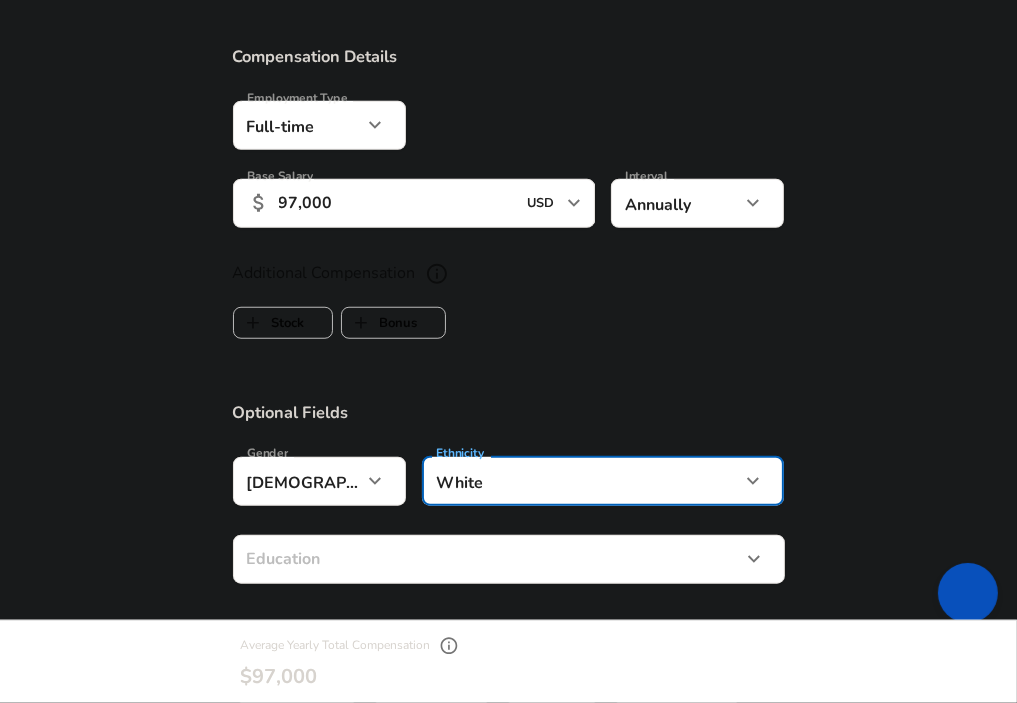 click on "Restart Add Your Salary Upload your offer letter   to verify your submission Enhance Privacy and Anonymity No Automatically hides specific fields until there are enough submissions to safely display the full details.   More Details Based on your submission and the data points that we have already collected, we will automatically hide and anonymize specific fields if there aren't enough data points to remain sufficiently anonymous. Company & Title Information   Enter the company you received your offer from Company NICE Company   Select the title that closest resembles your official title. This should be similar to the title that was present on your offer letter. Title Senior Technical Support Engineer 3 Title   Select a job family that best fits your role. If you can't find one, select 'Other' to enter a custom job family Job Family Software Engineer Job Family   Select a Specialization that best fits your role. If you can't find one, select 'Other' to enter a custom specialization Select Specialization   Yes" at bounding box center (508, -949) 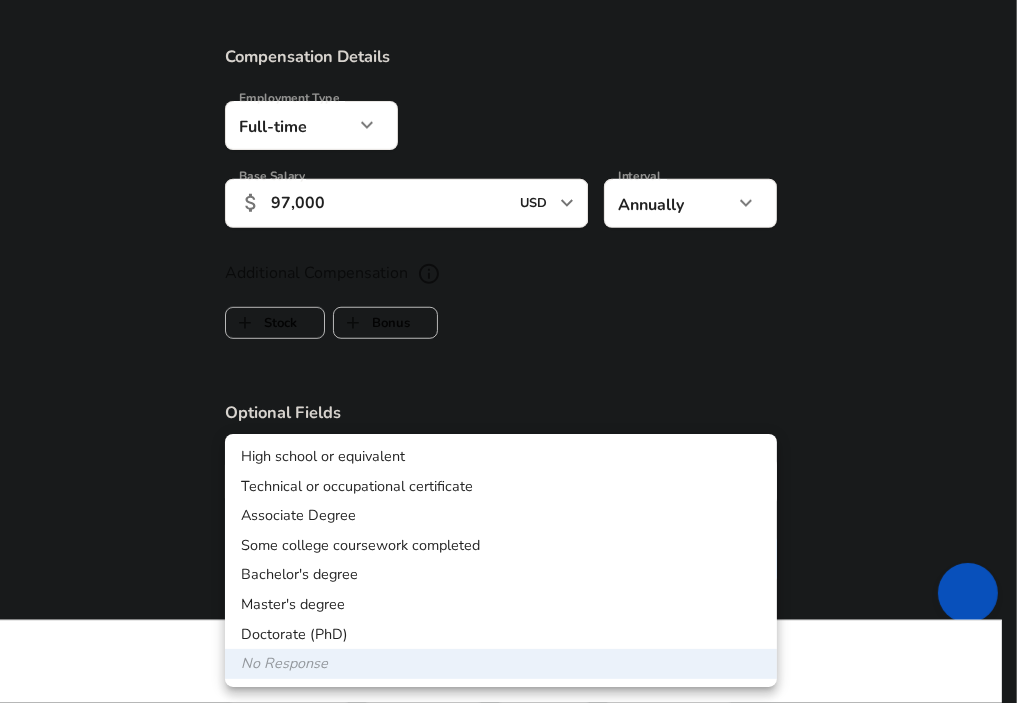 click on "Technical or occupational certificate" at bounding box center (501, 487) 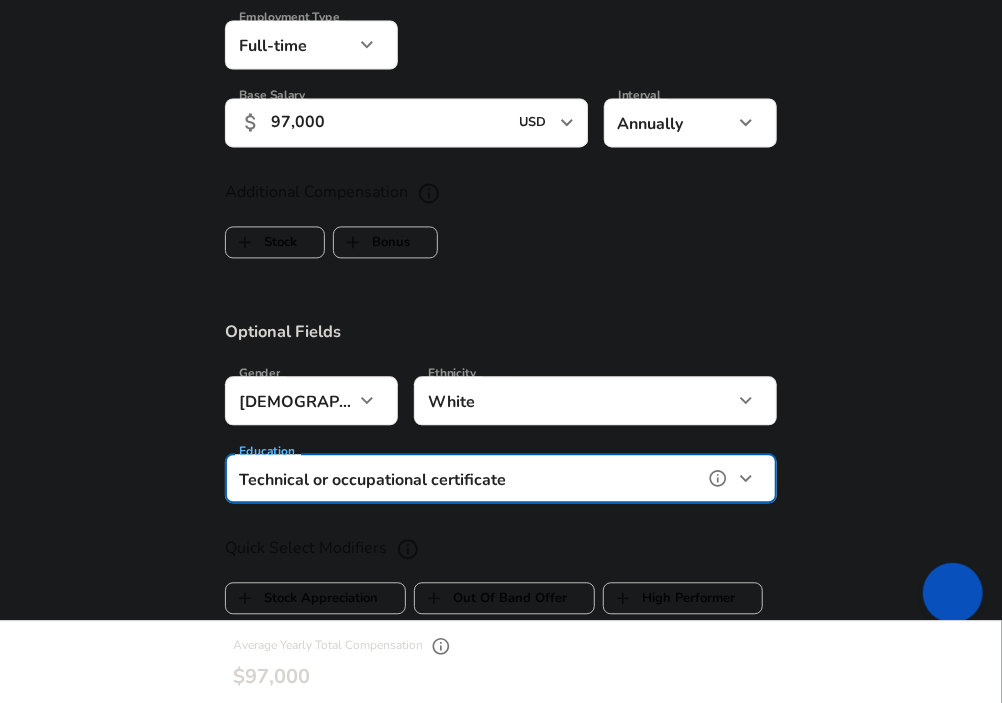 scroll, scrollTop: 1500, scrollLeft: 0, axis: vertical 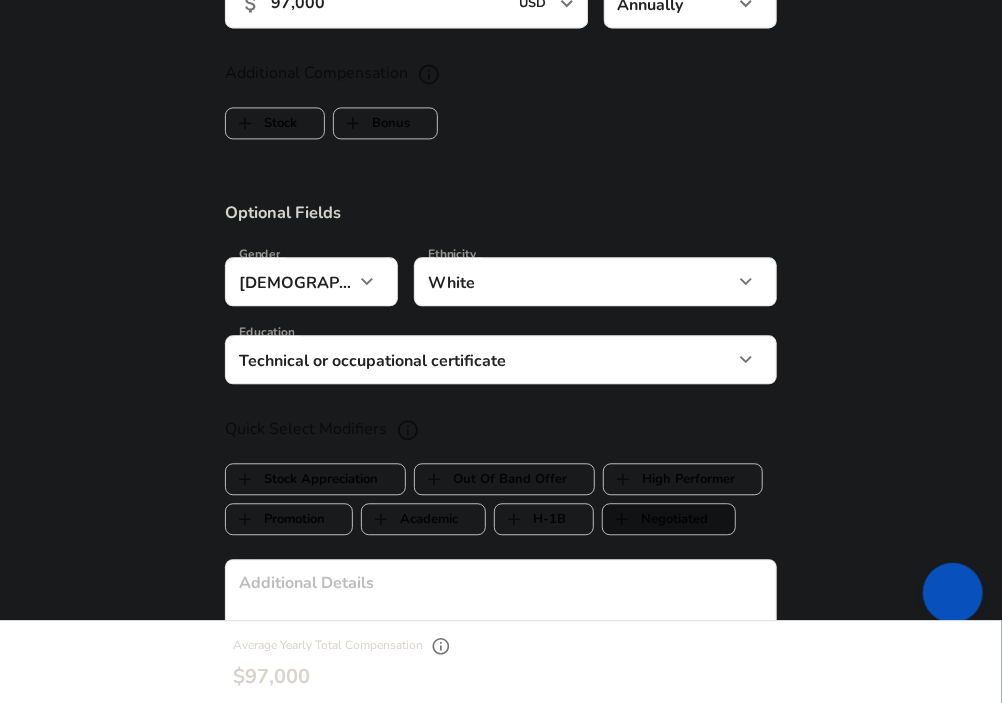 click on "Negotiated" at bounding box center [655, 519] 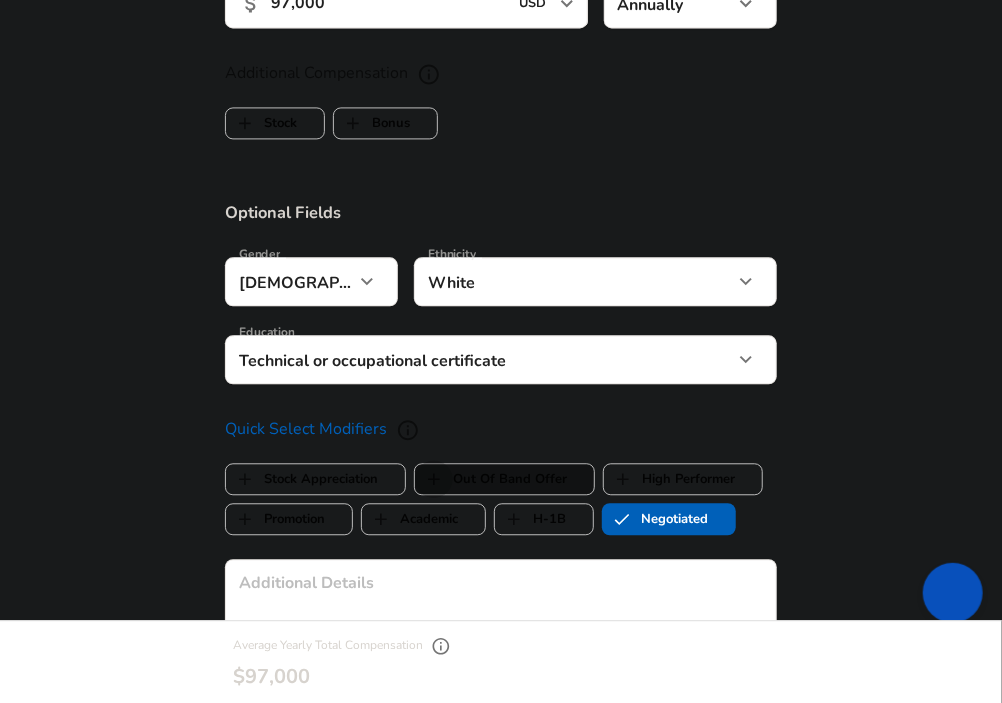 click on "Out Of Band Offer" at bounding box center (434, 479) 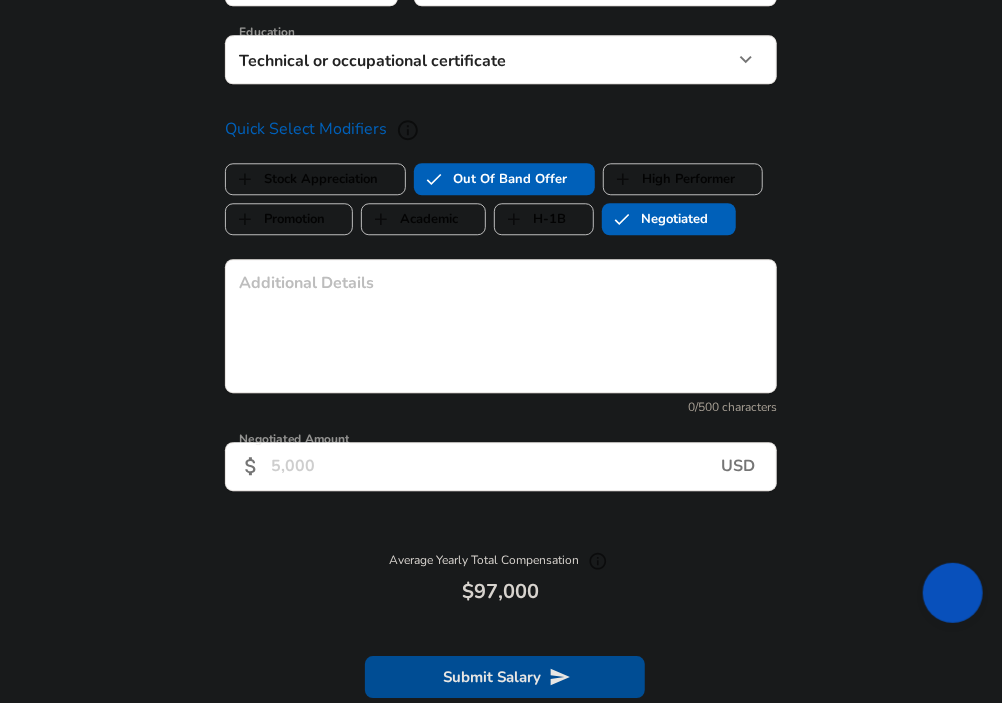 scroll, scrollTop: 1800, scrollLeft: 0, axis: vertical 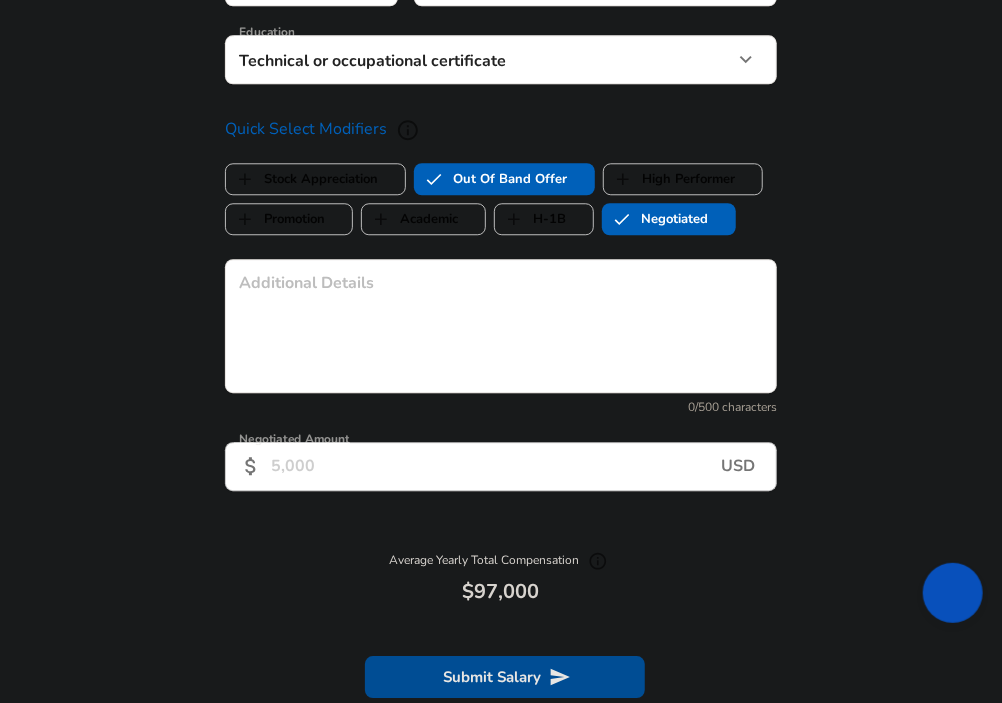 checkbox on "true" 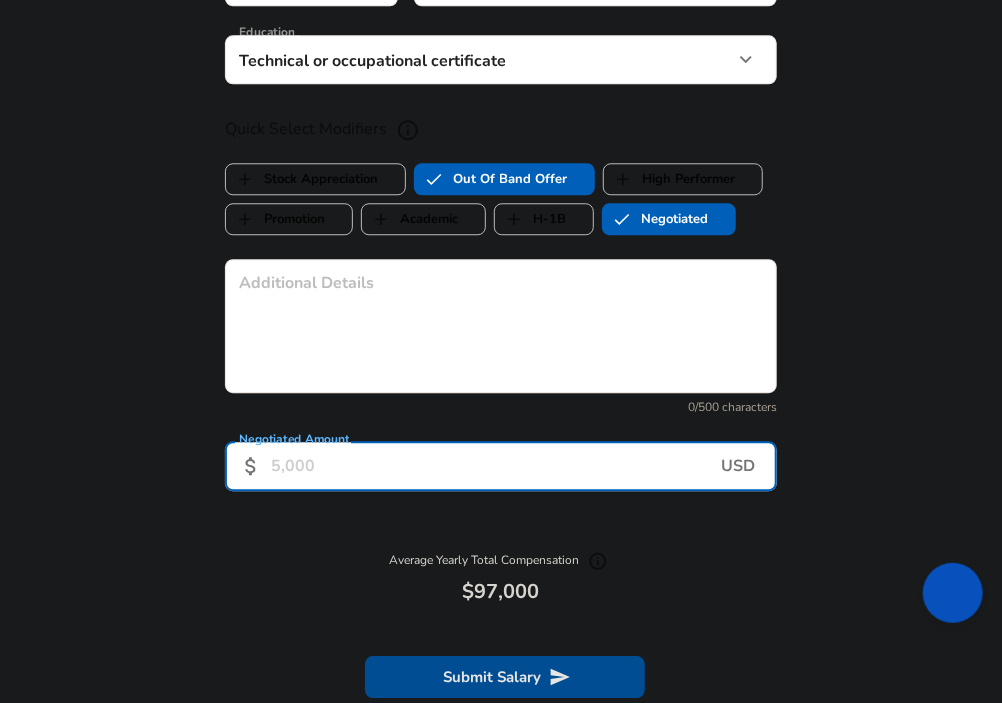 click on "Negotiated Amount" at bounding box center (496, 466) 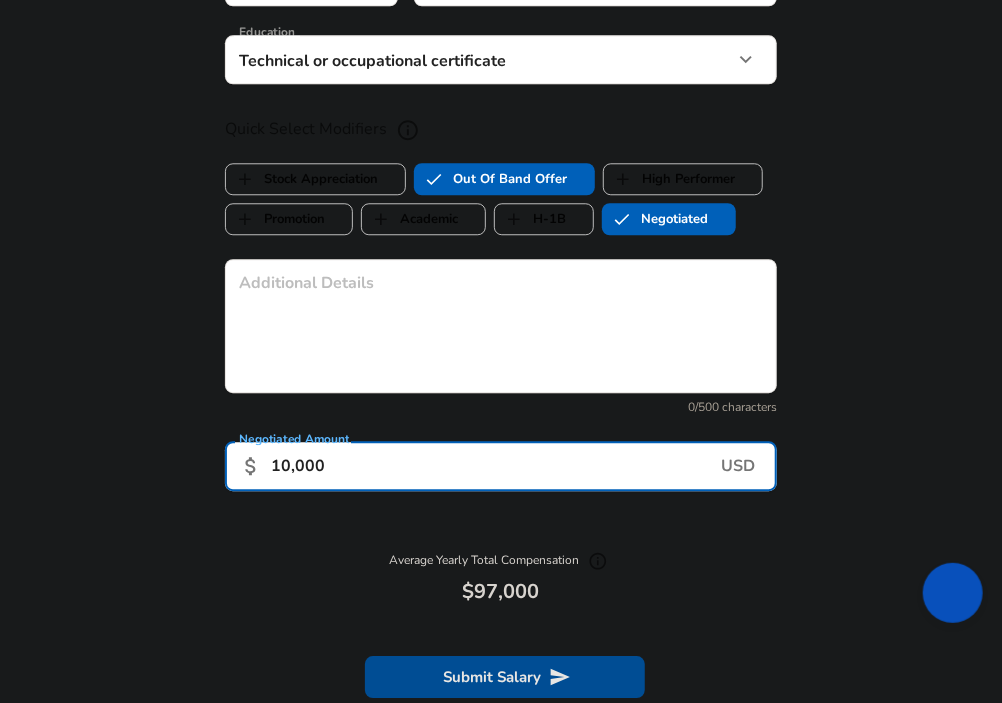 type on "10,000" 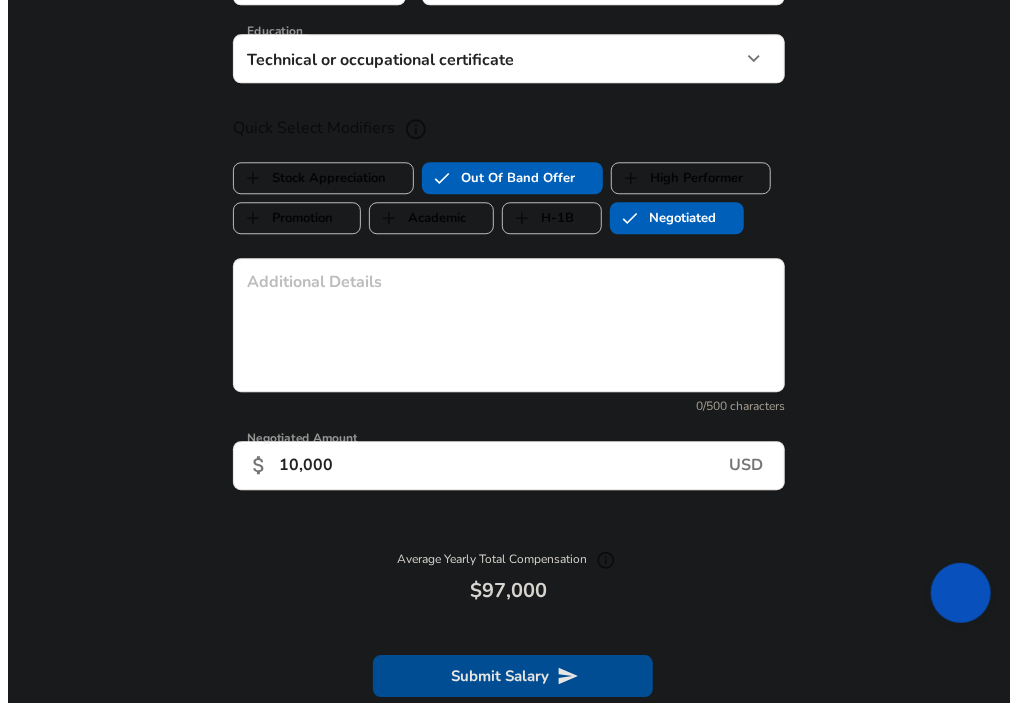 scroll, scrollTop: 1800, scrollLeft: 0, axis: vertical 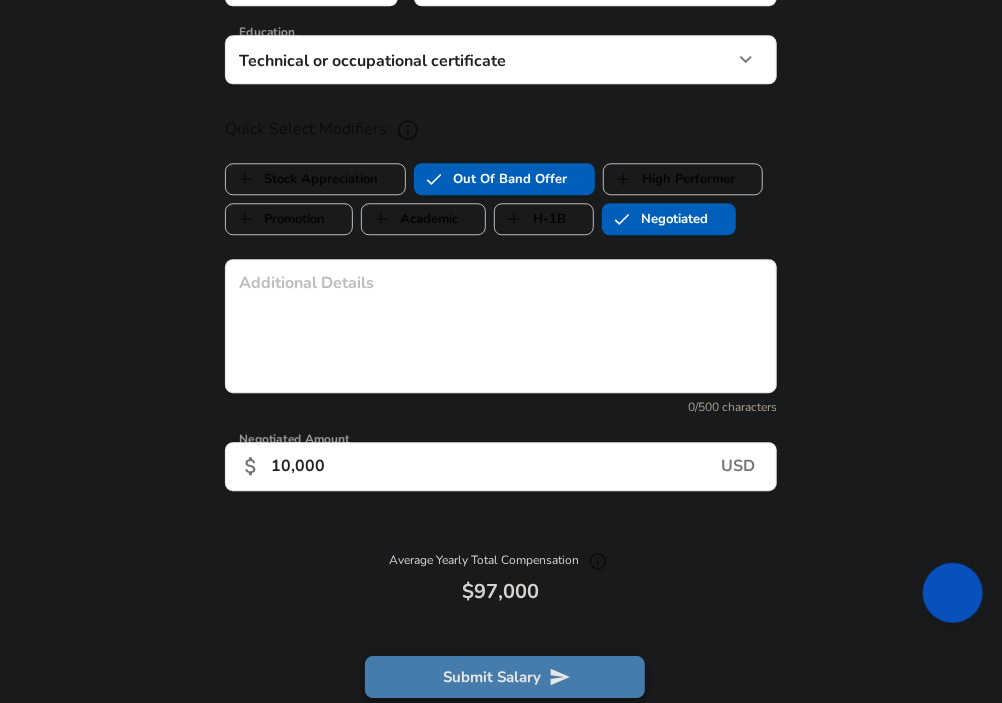 click 